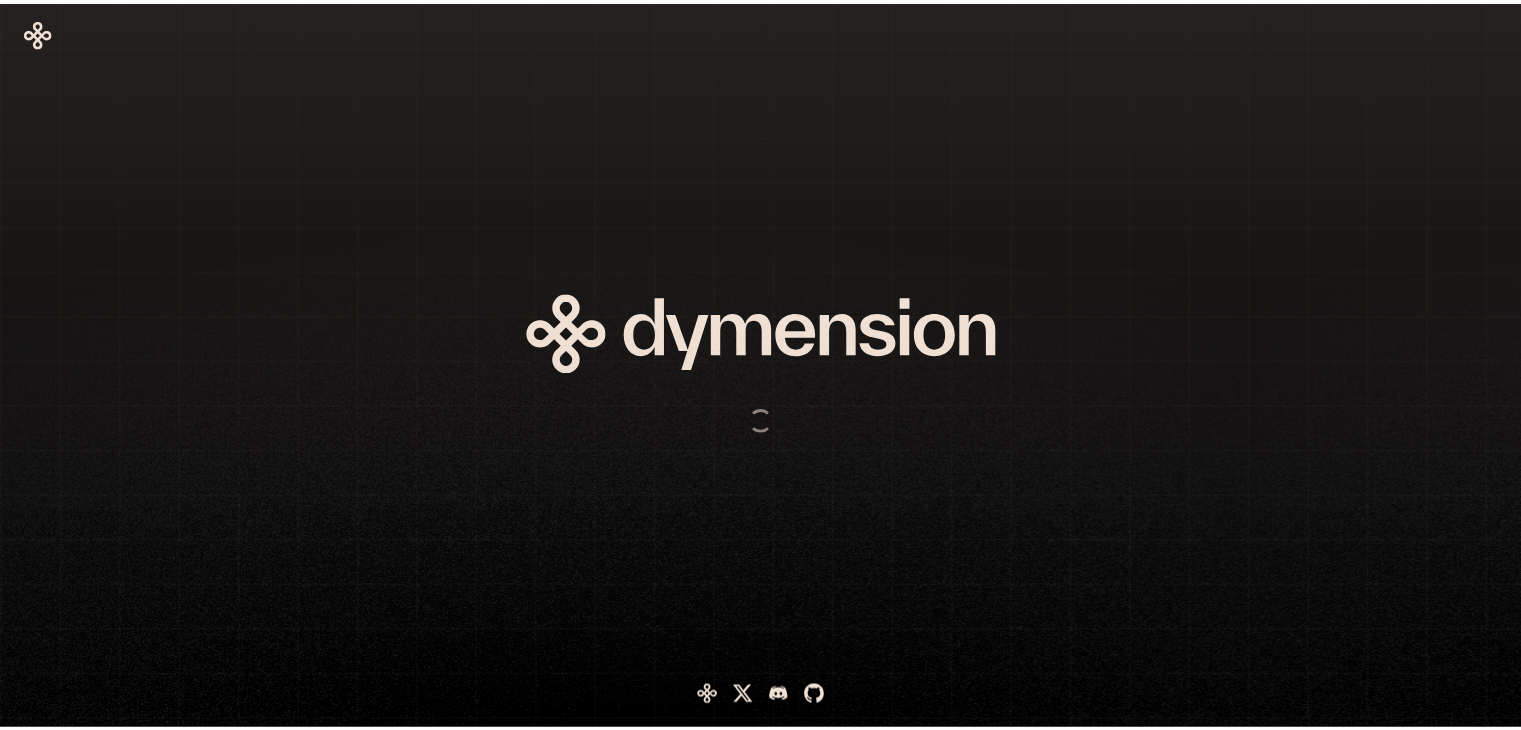 scroll, scrollTop: 0, scrollLeft: 0, axis: both 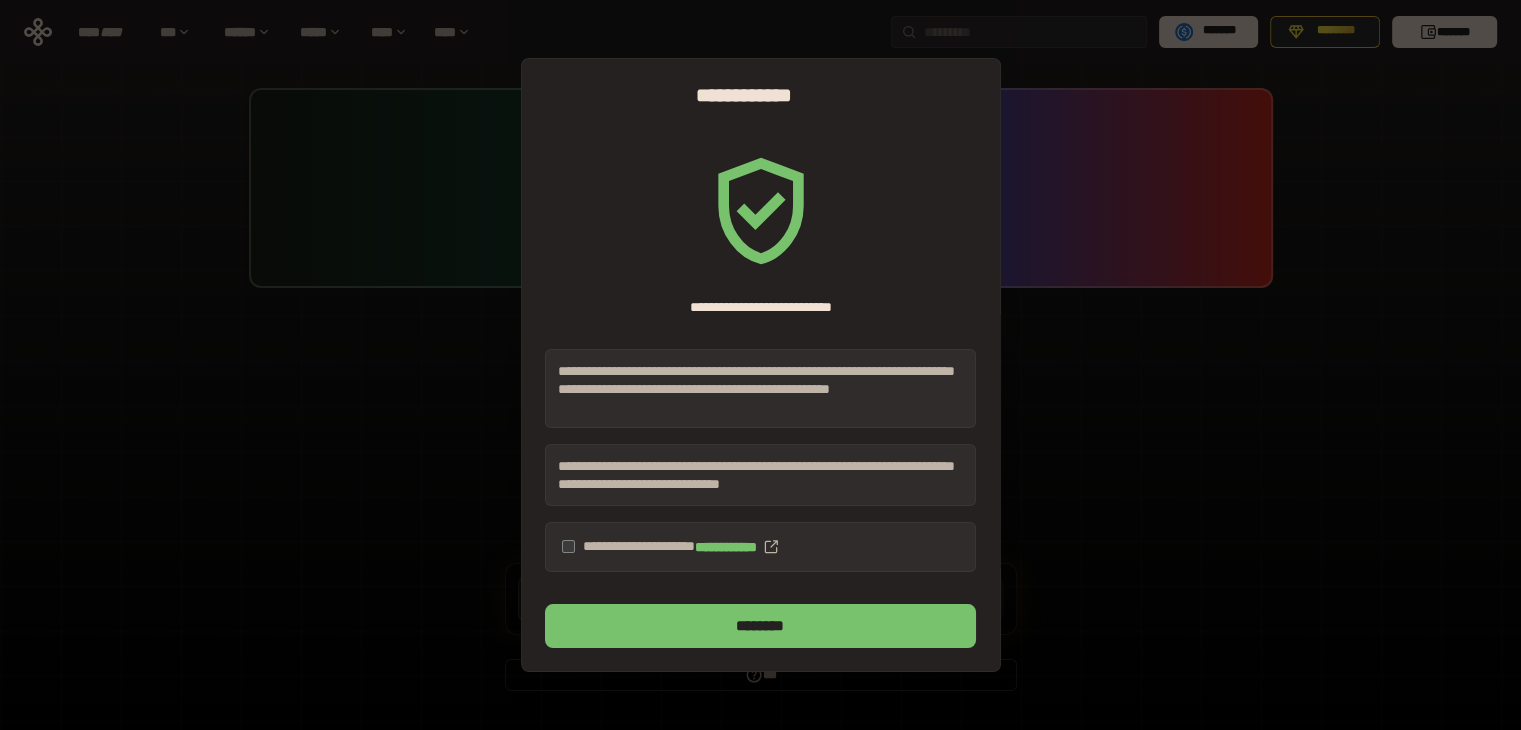 click on "********" at bounding box center [760, 626] 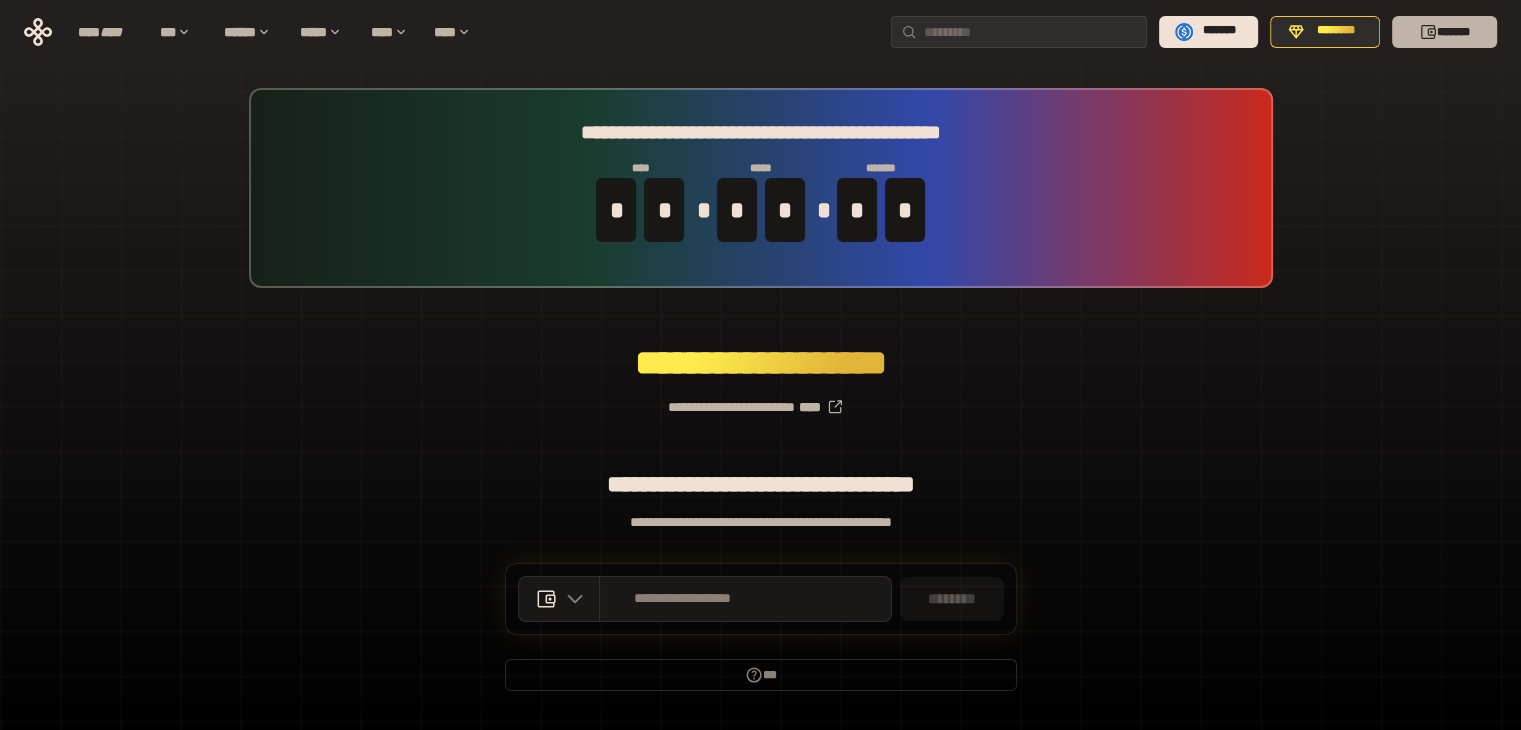 click on "*******" at bounding box center [1444, 32] 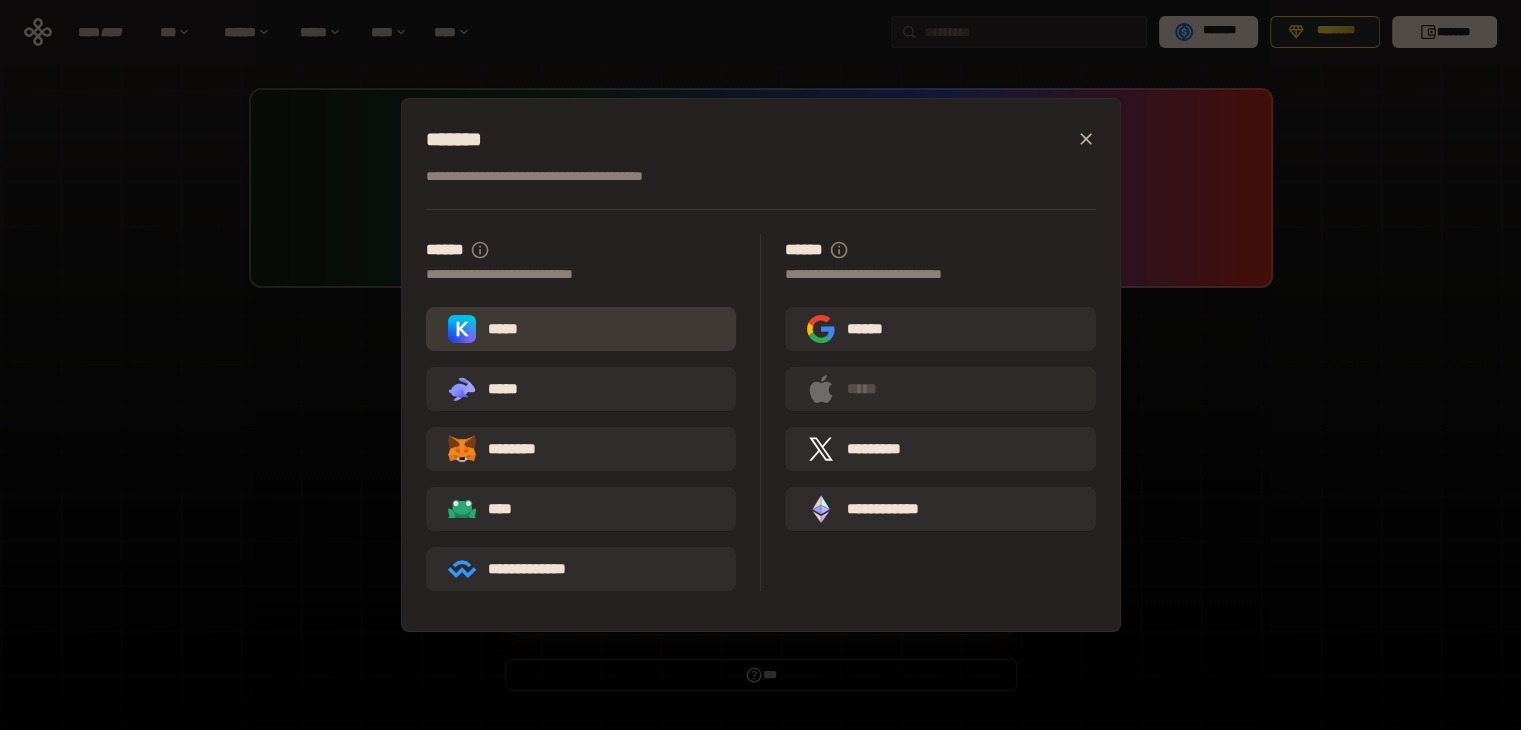 click on "*****" at bounding box center (581, 329) 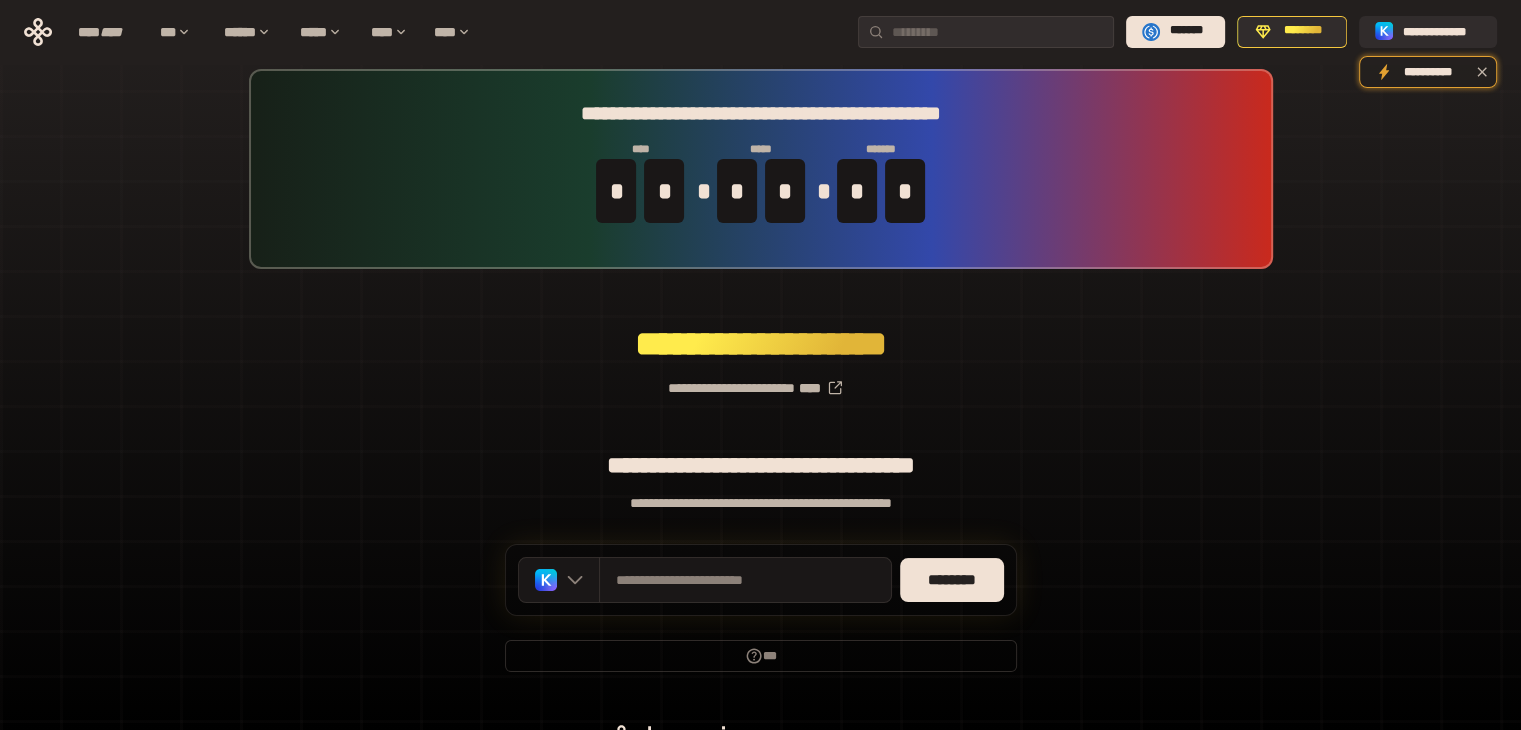 scroll, scrollTop: 52, scrollLeft: 0, axis: vertical 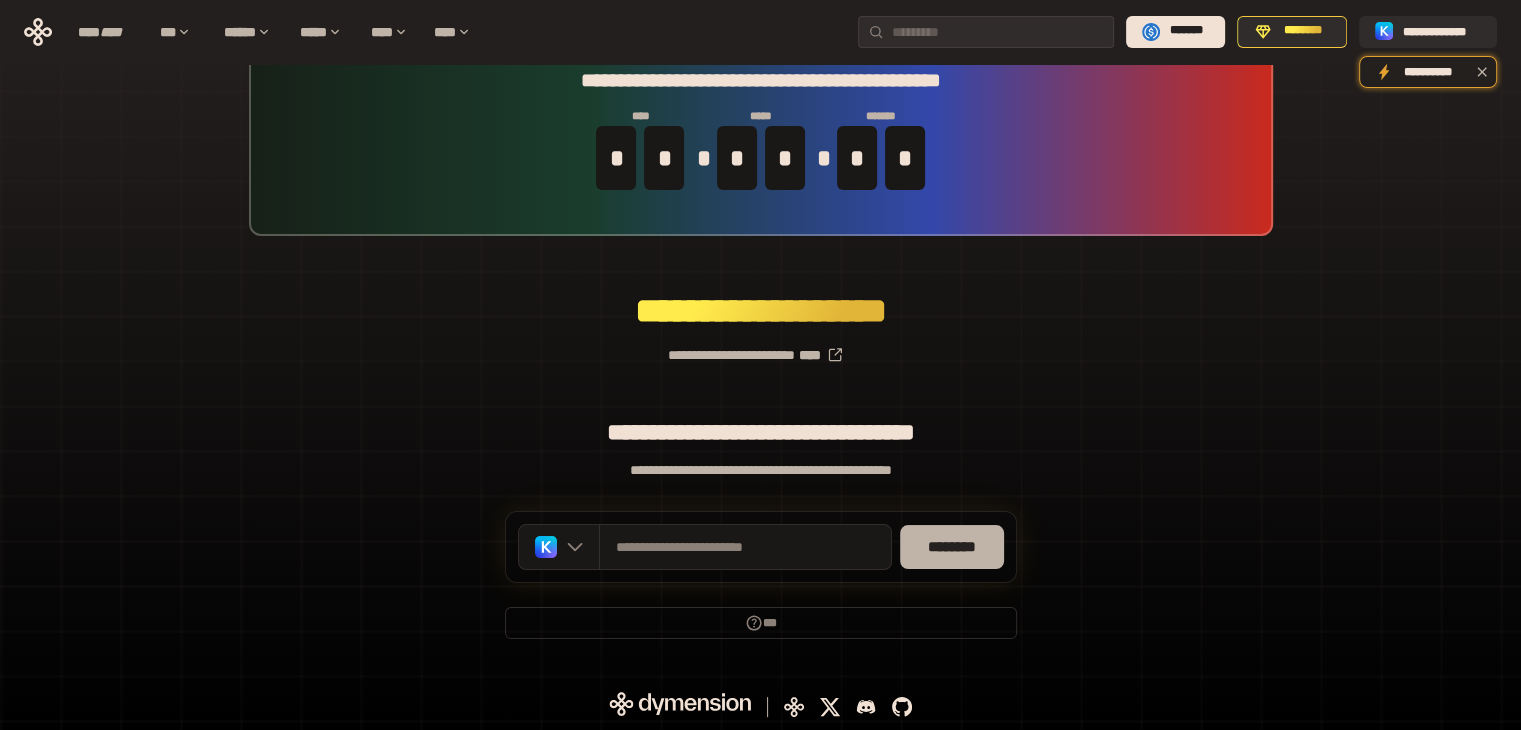 click on "********" at bounding box center (952, 547) 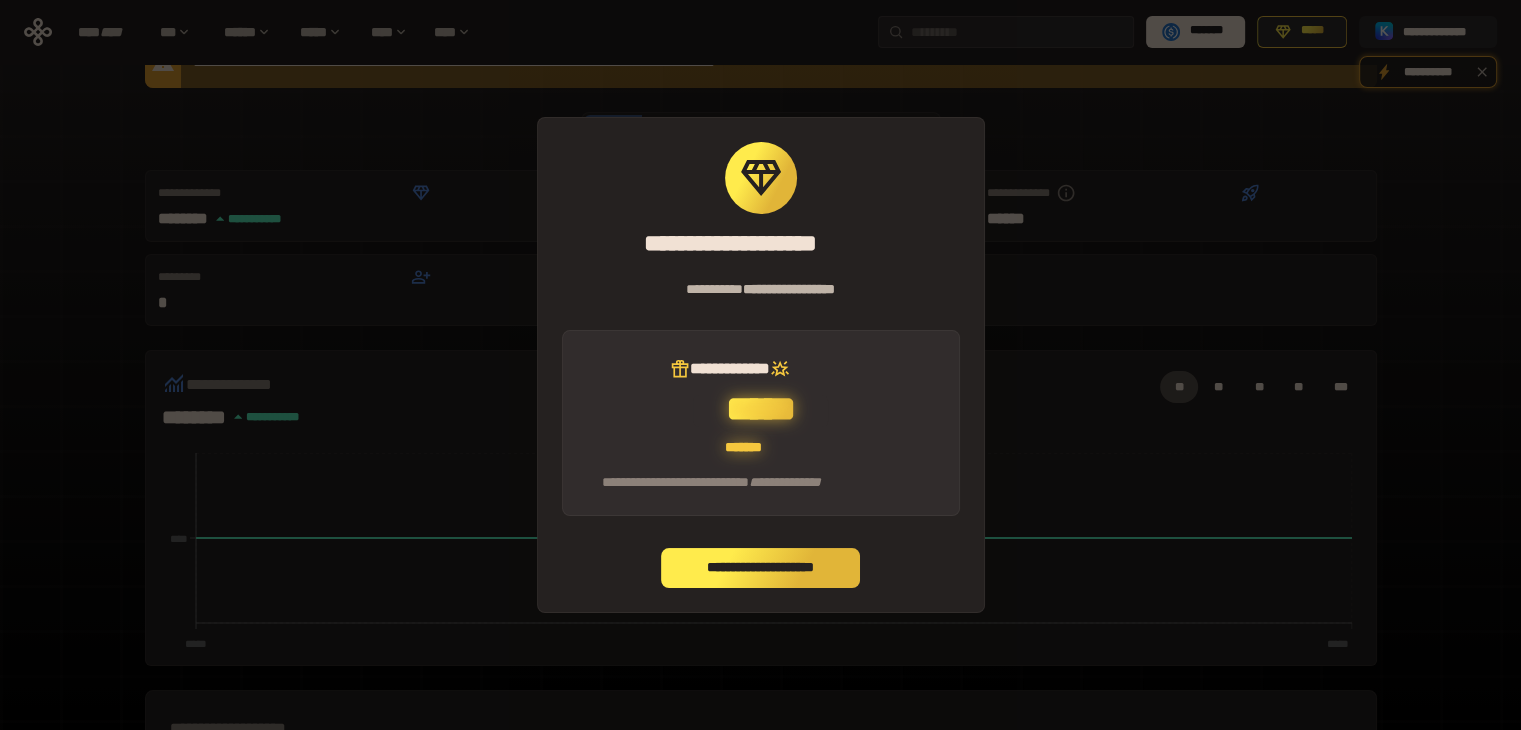 click on "**********" at bounding box center [761, 568] 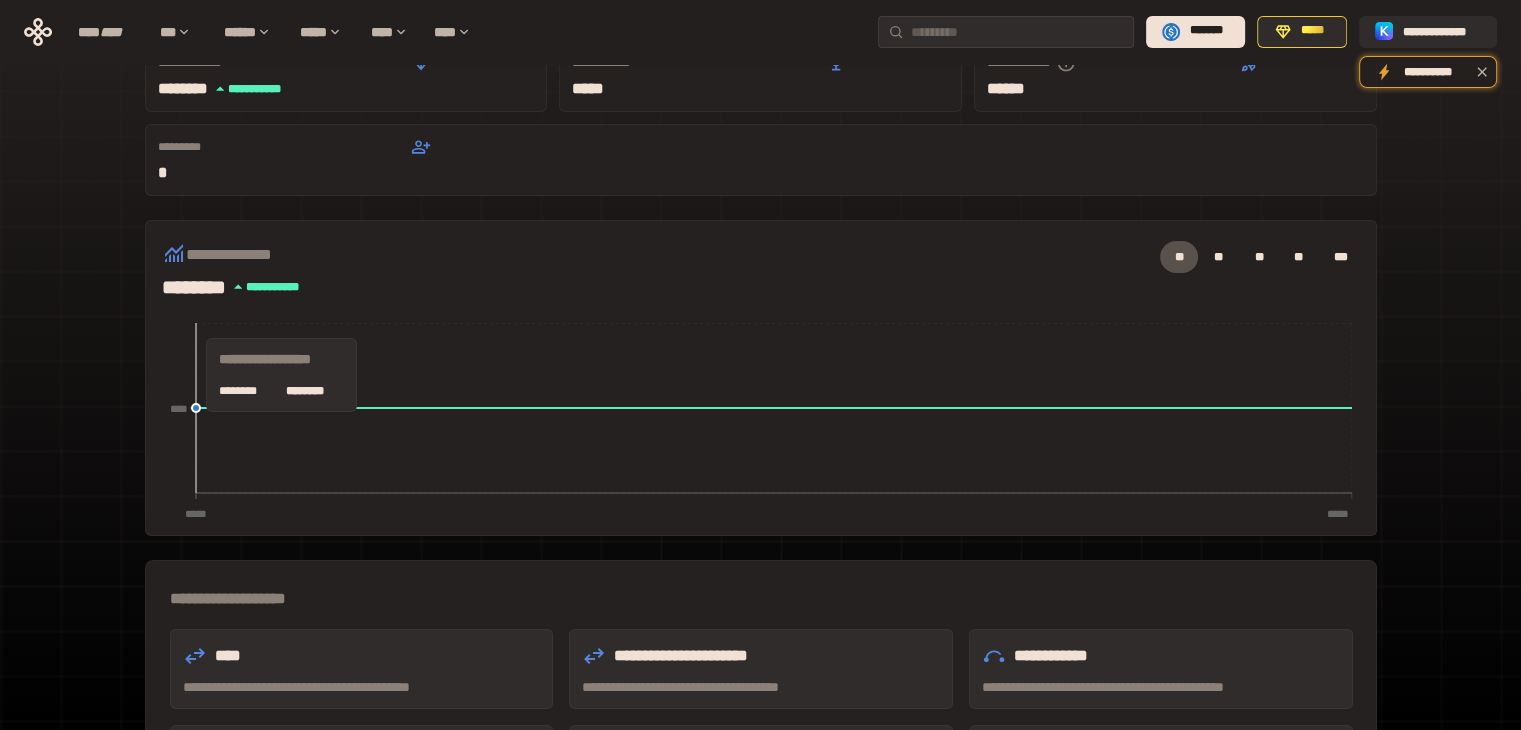 scroll, scrollTop: 533, scrollLeft: 0, axis: vertical 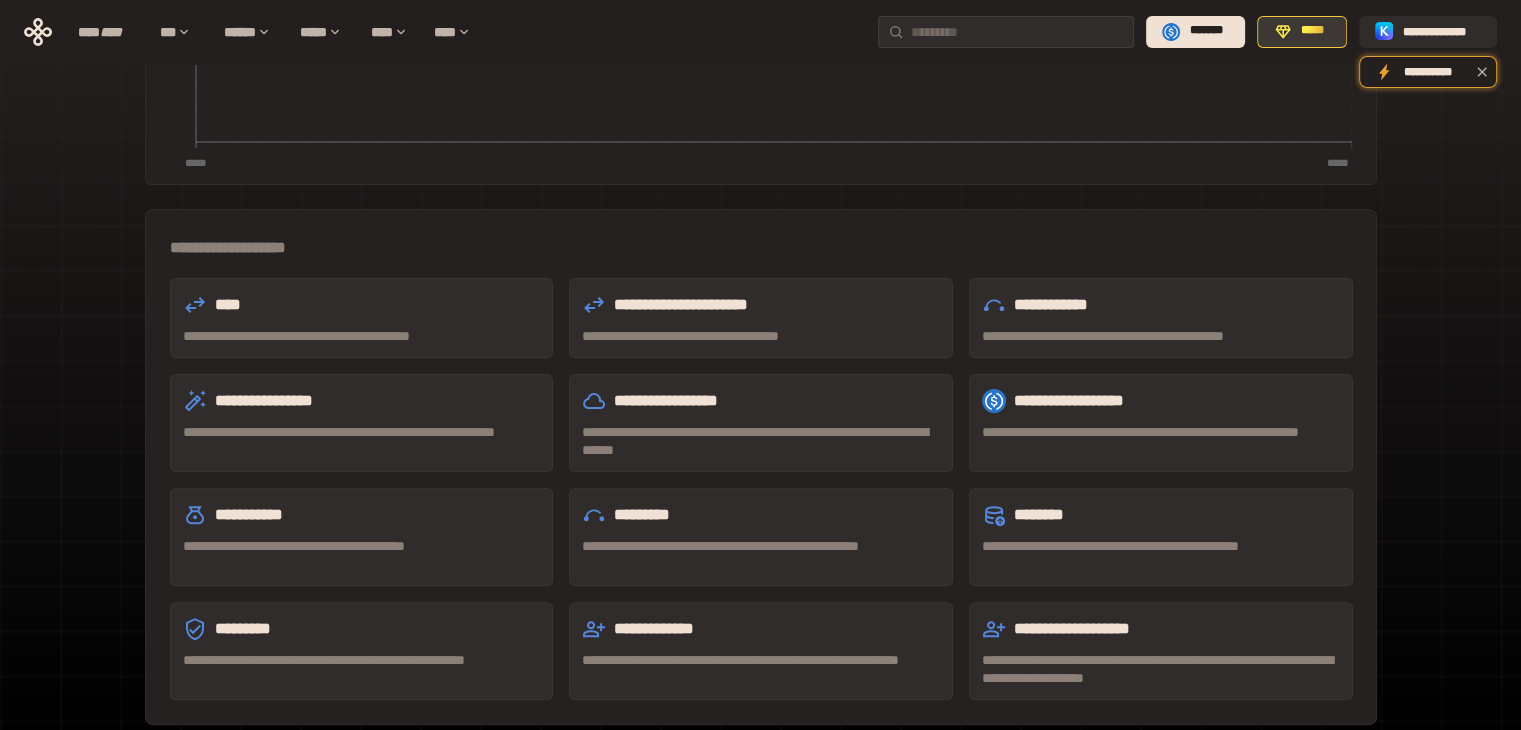 click 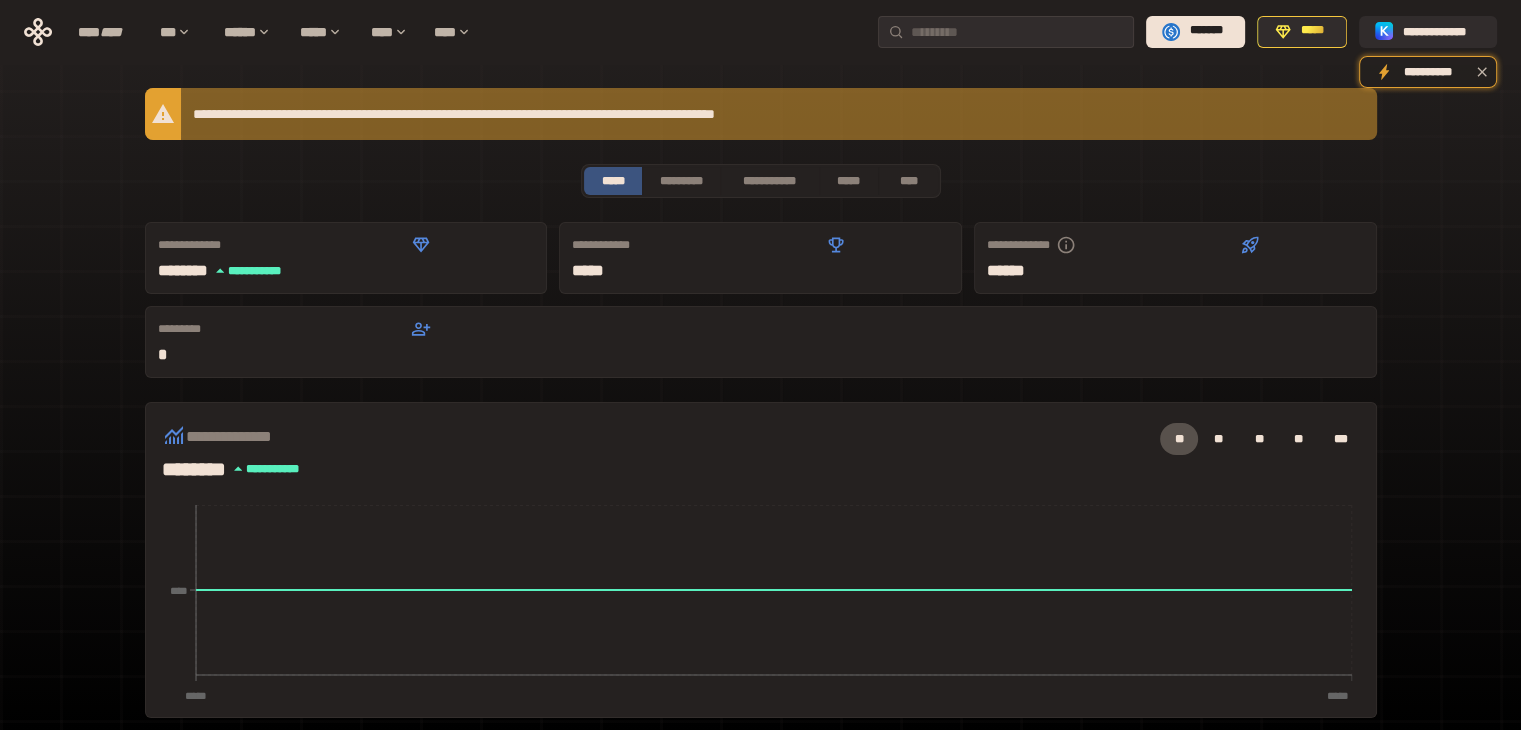 scroll, scrollTop: 0, scrollLeft: 0, axis: both 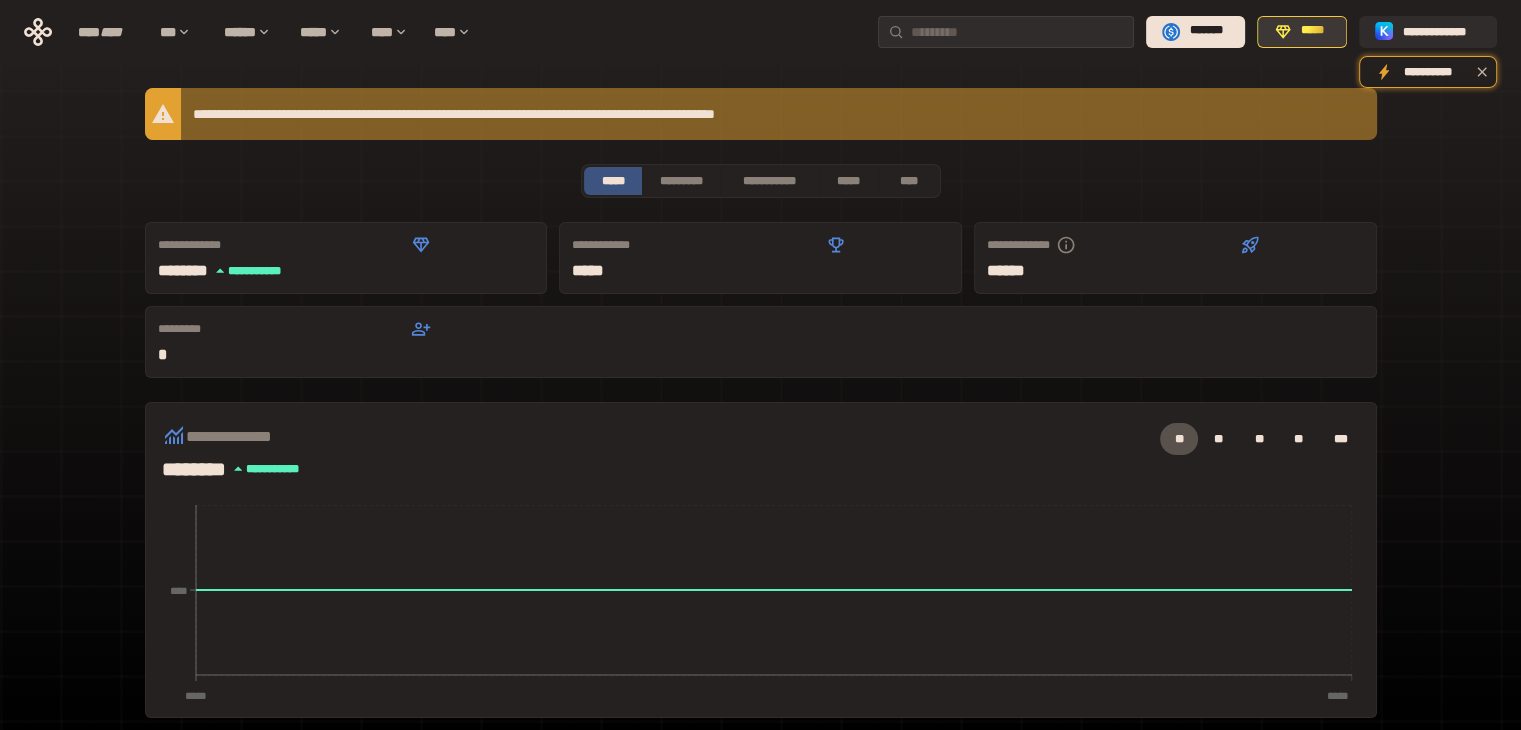 click on "*****" at bounding box center [1313, 31] 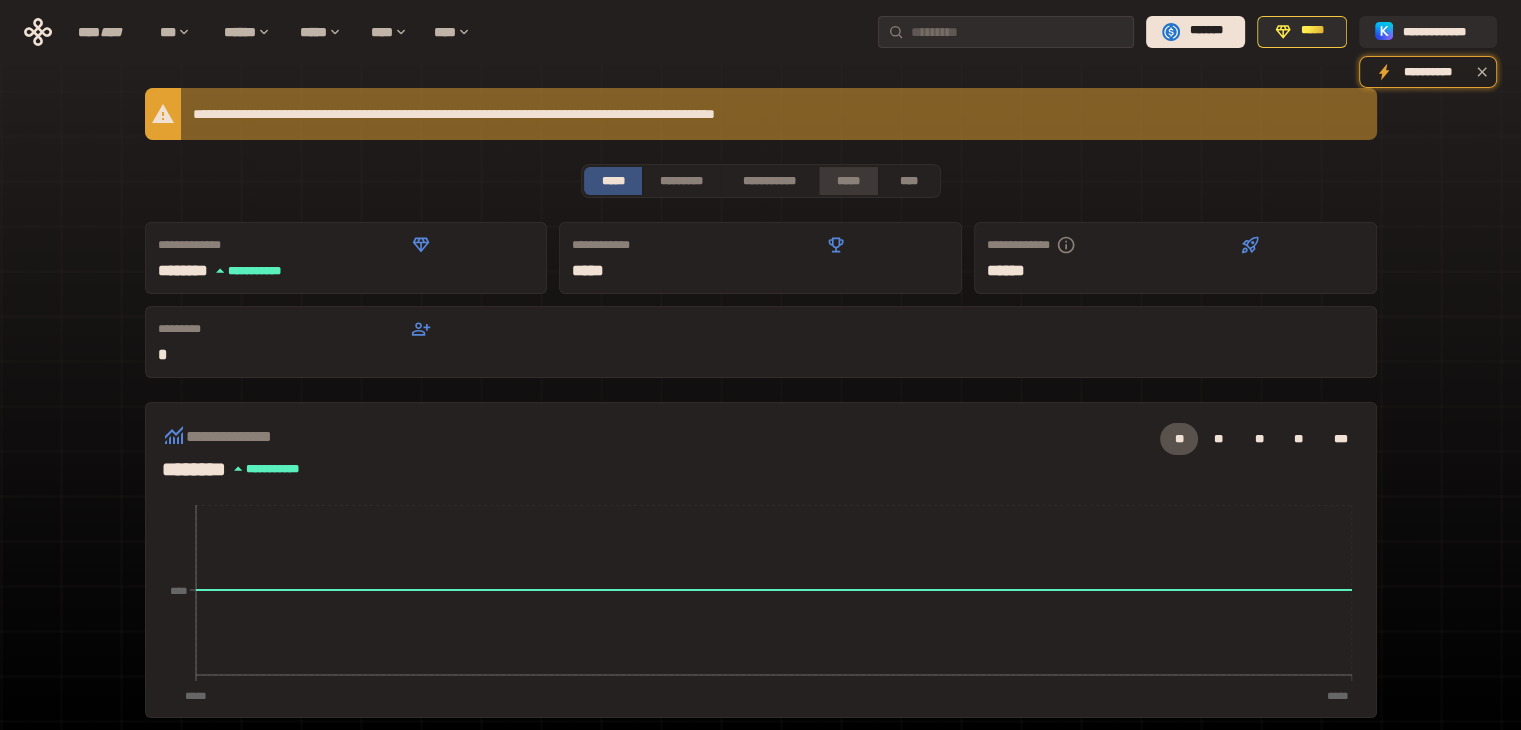 click on "*****" at bounding box center (849, 181) 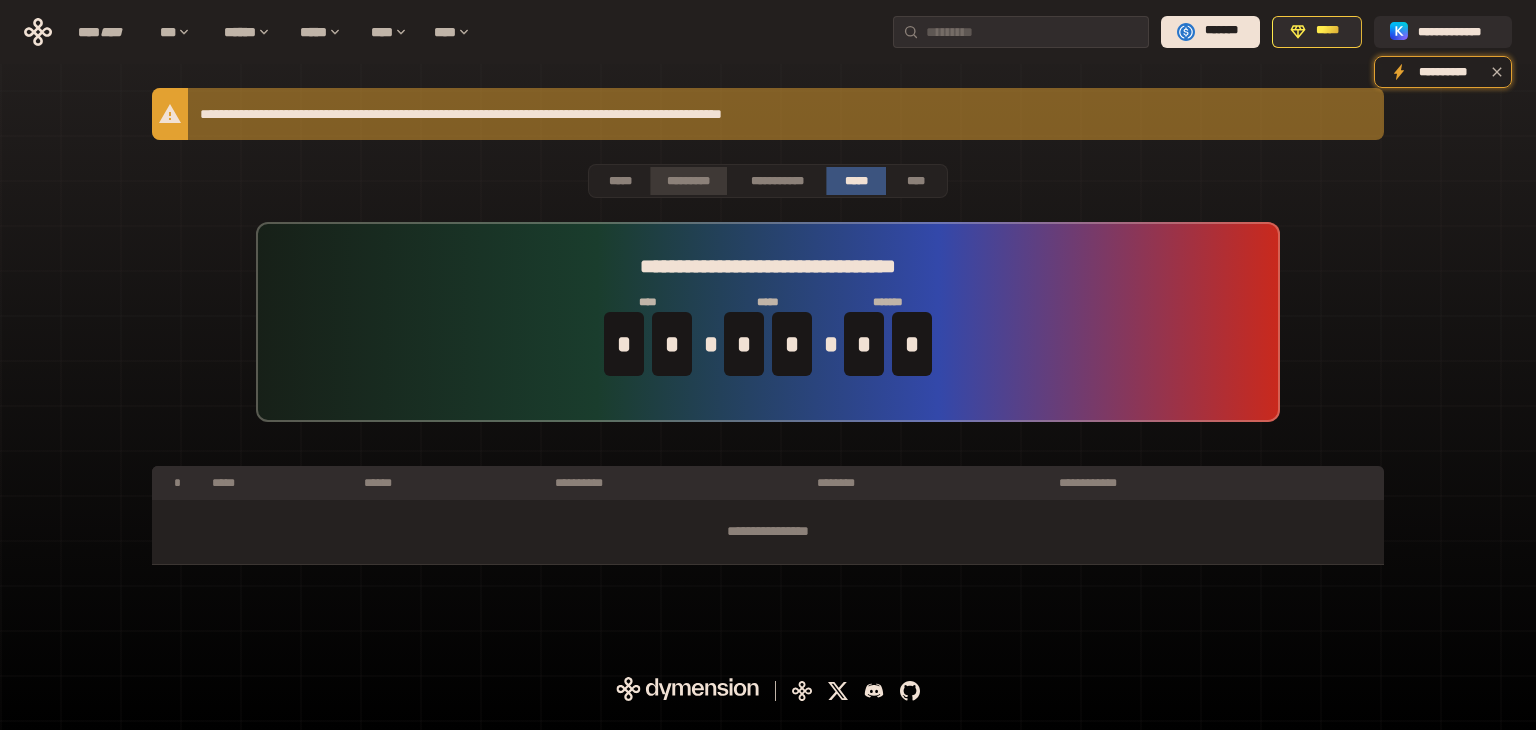 click on "*********" at bounding box center [688, 181] 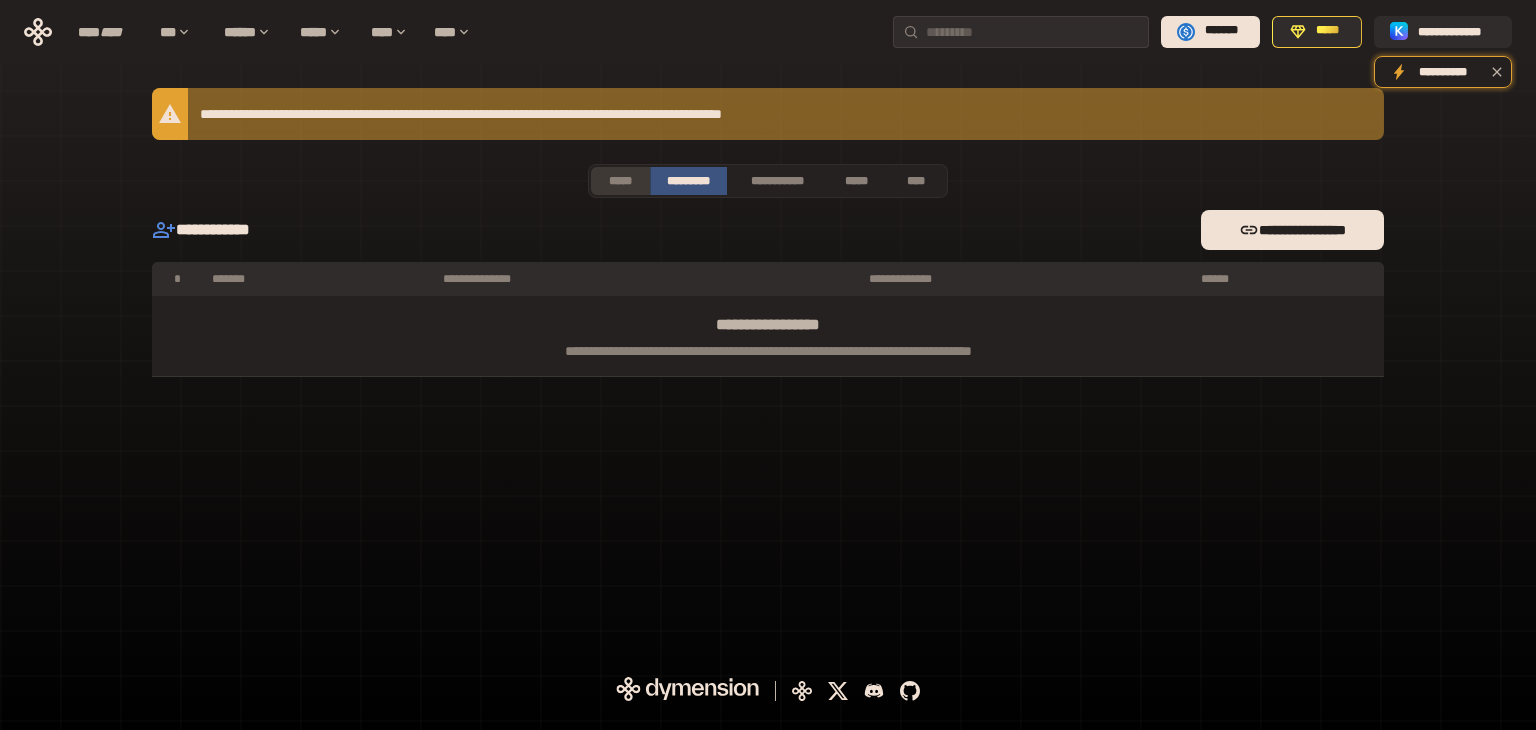 click on "*****" at bounding box center (620, 181) 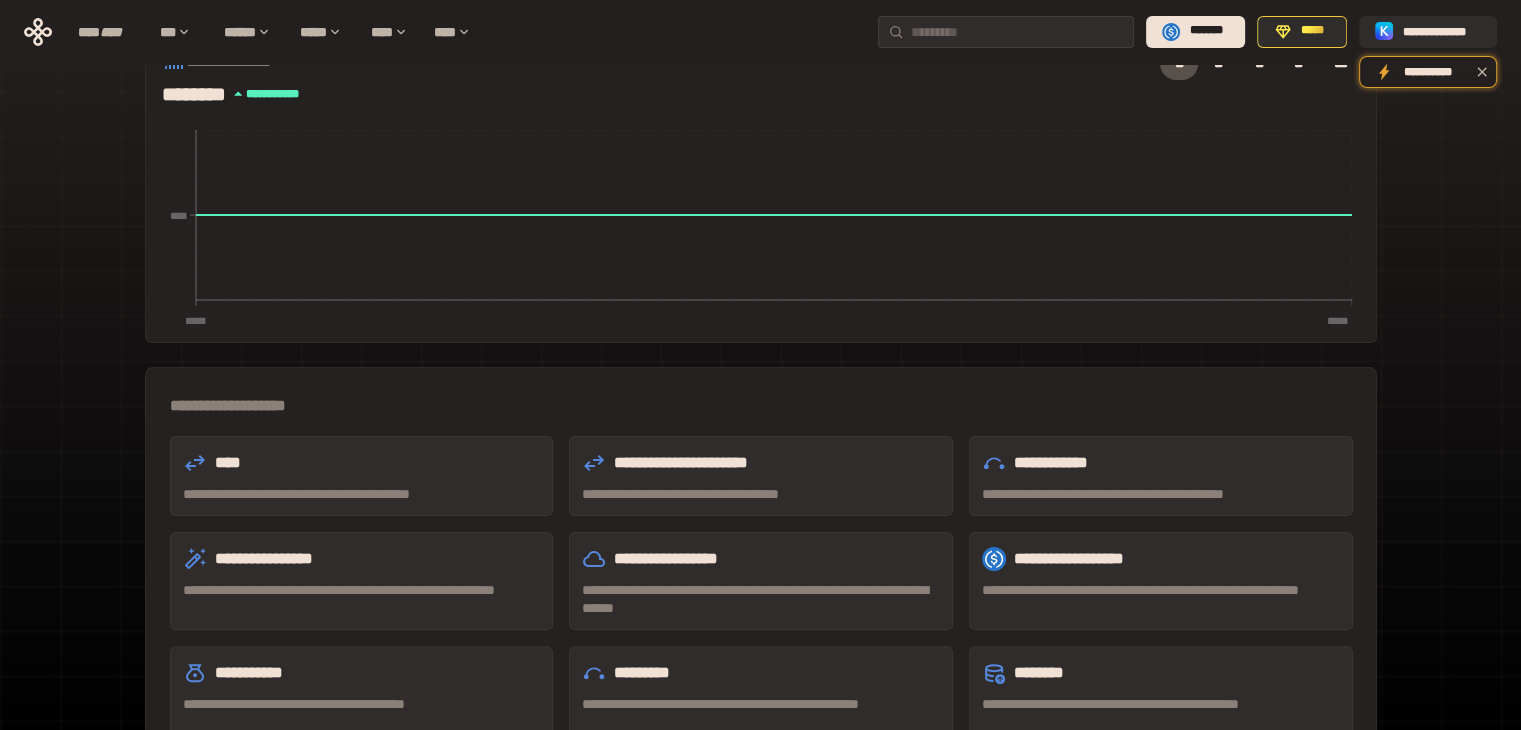 scroll, scrollTop: 133, scrollLeft: 0, axis: vertical 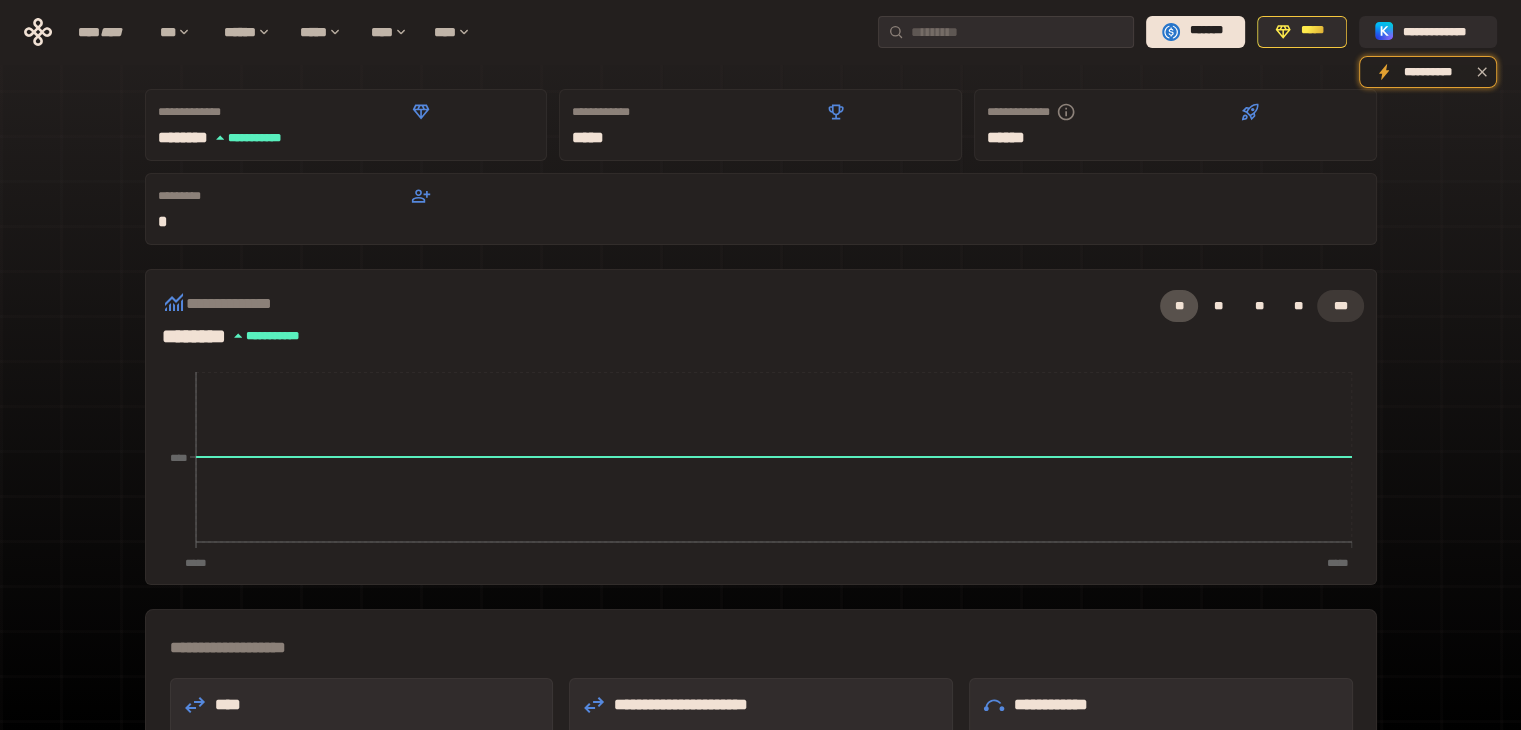 click on "***" at bounding box center [1340, 306] 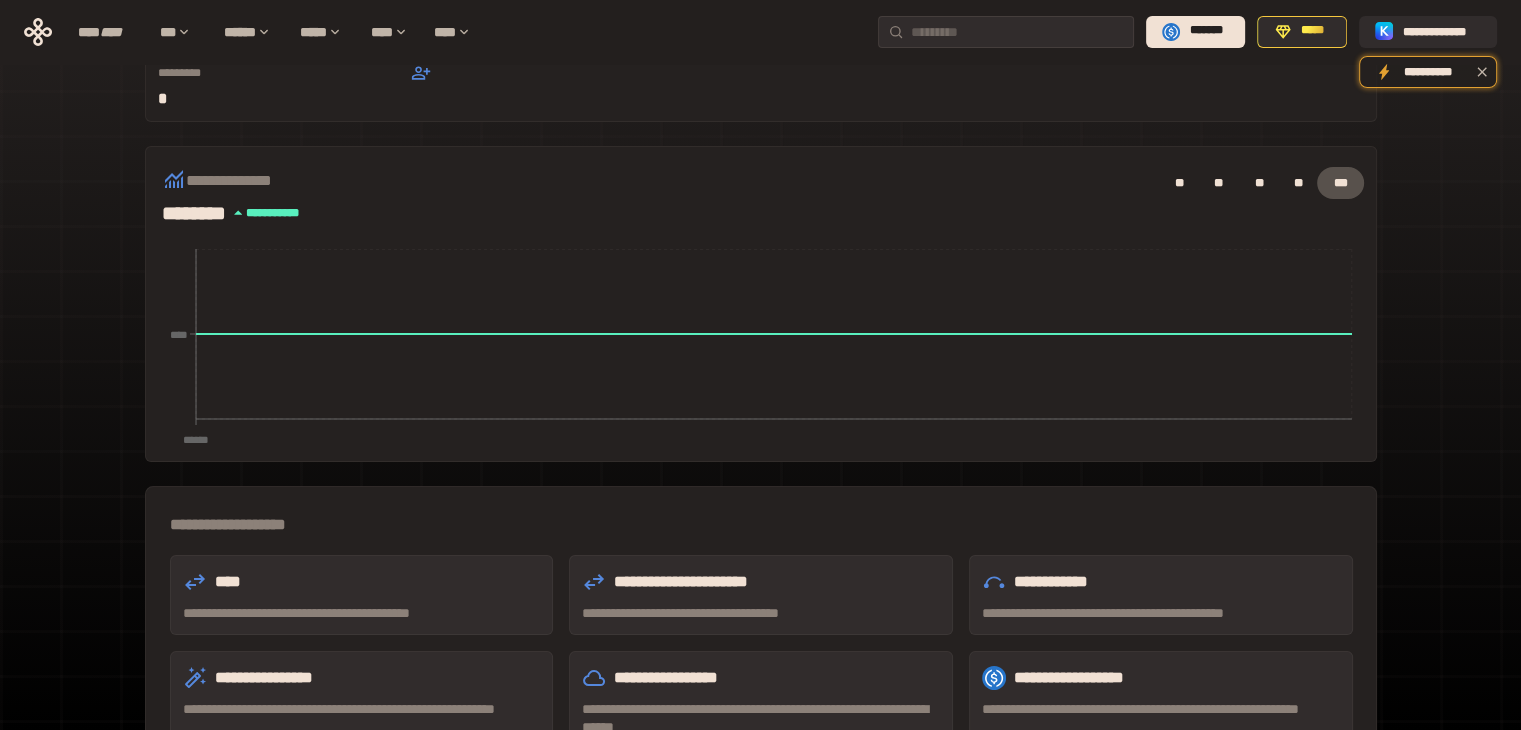 scroll, scrollTop: 133, scrollLeft: 0, axis: vertical 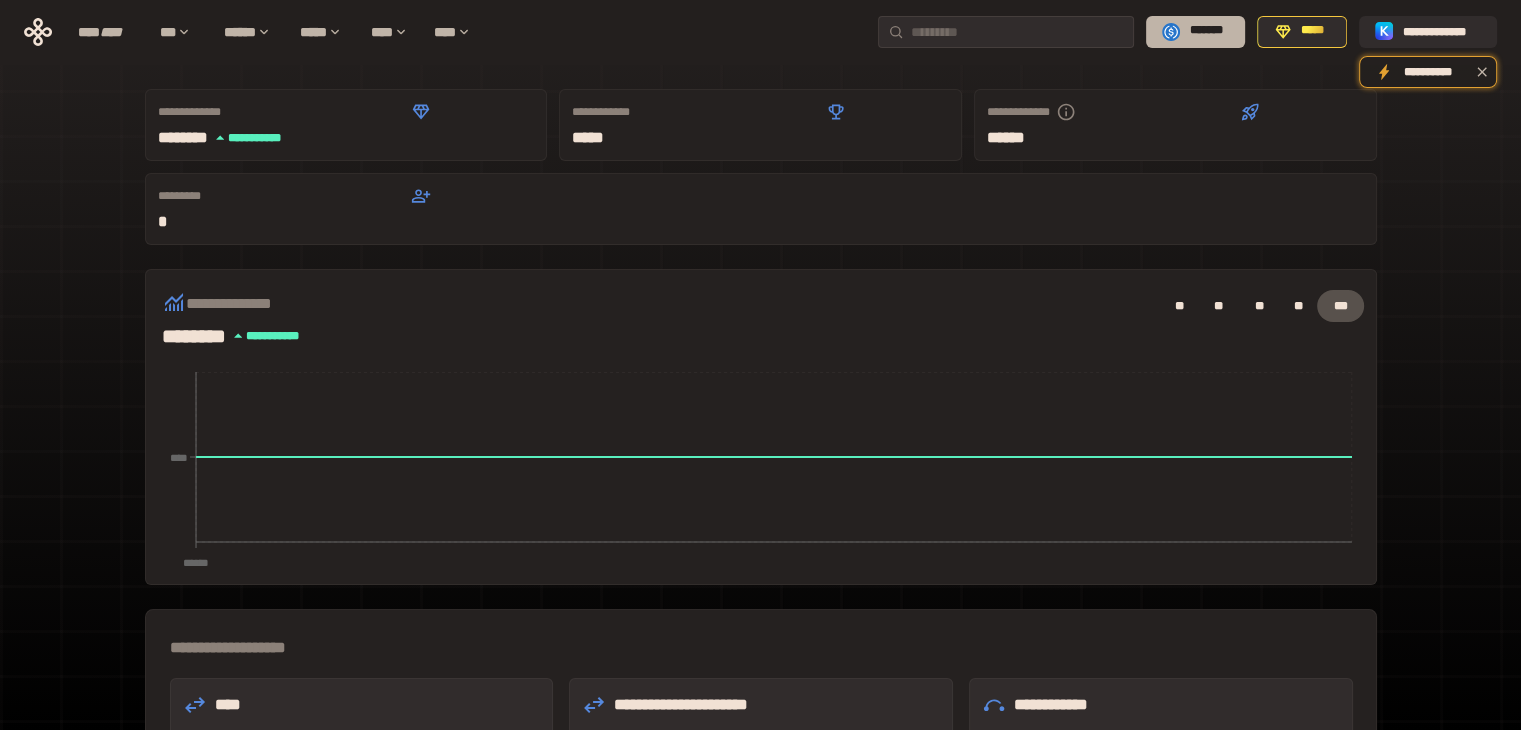 click on "*******" at bounding box center [1206, 31] 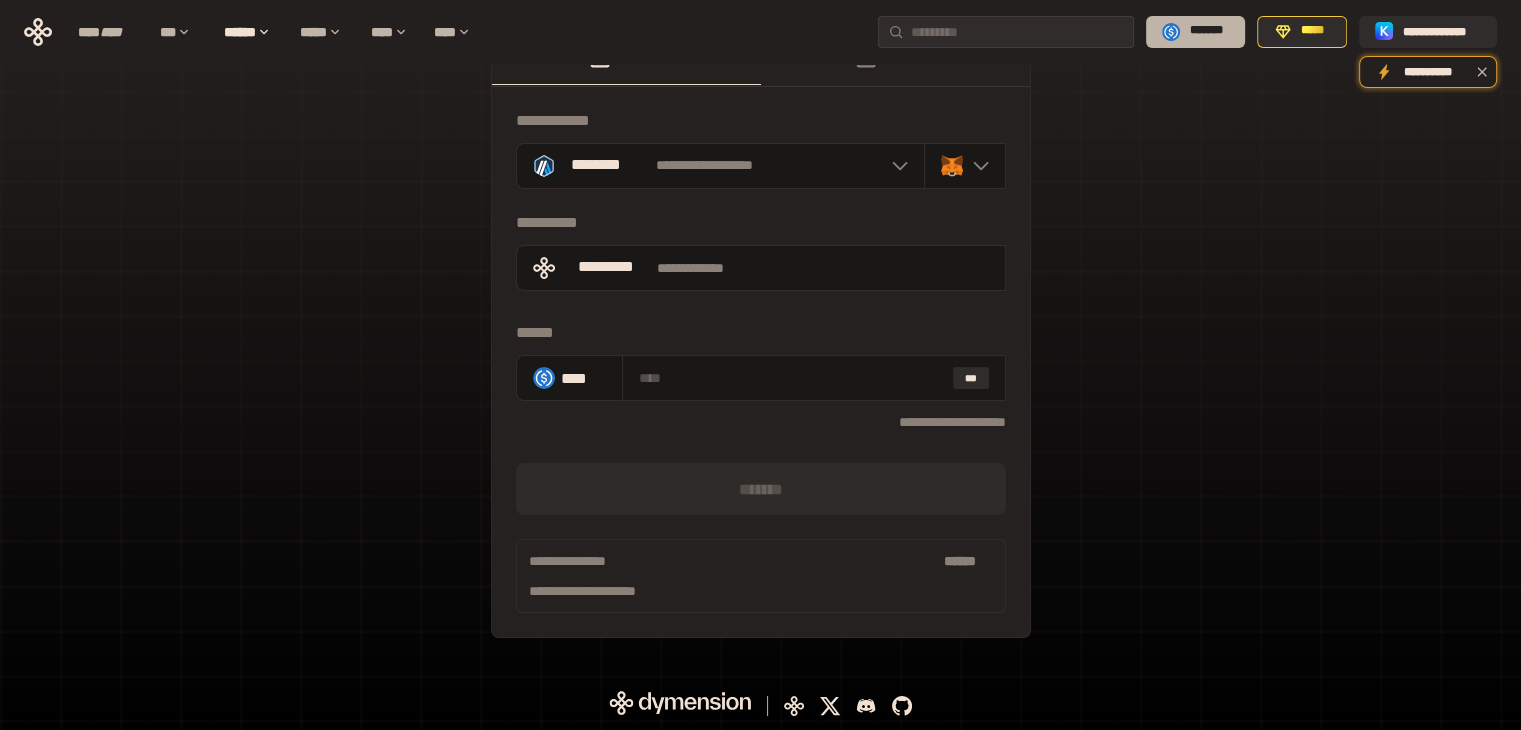 scroll, scrollTop: 57, scrollLeft: 0, axis: vertical 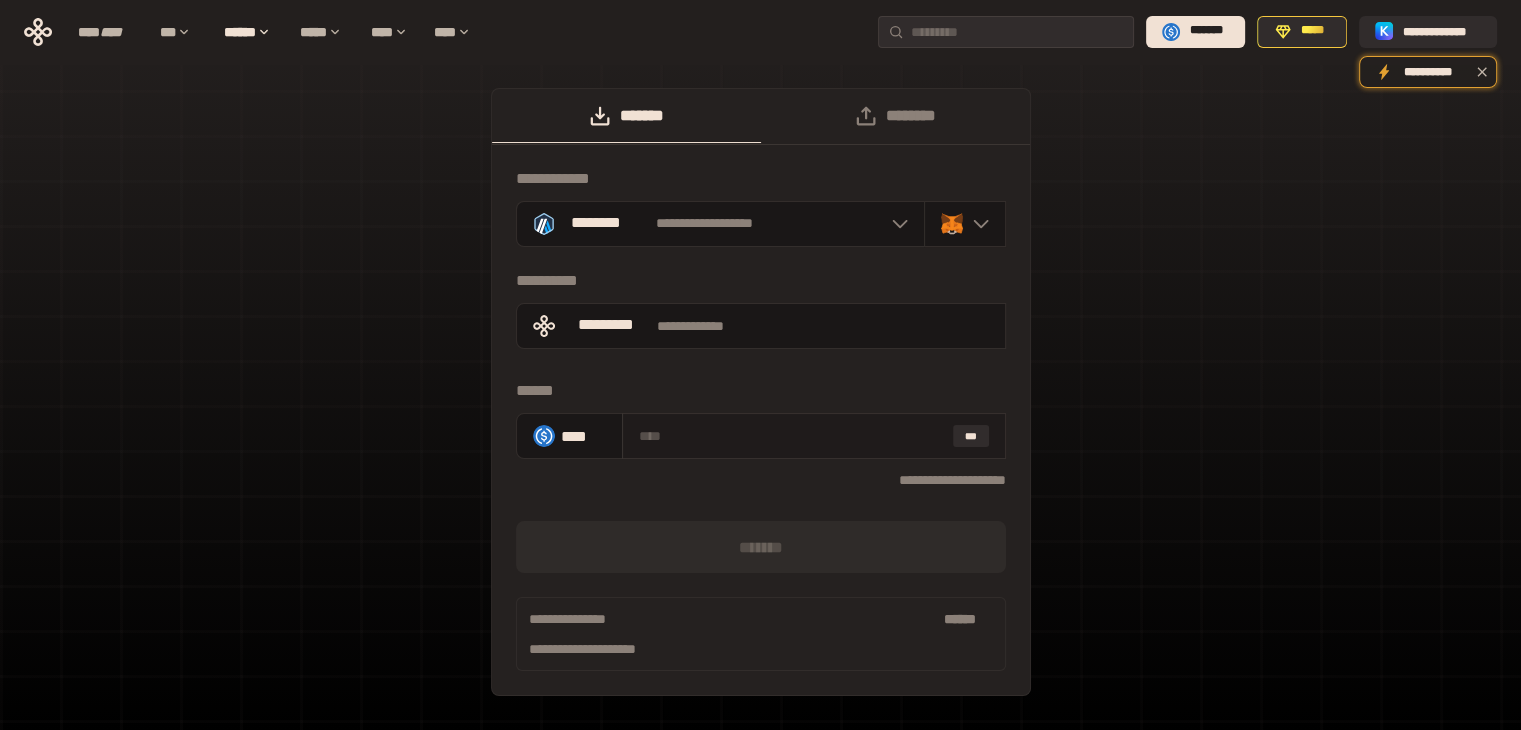 click at bounding box center (792, 436) 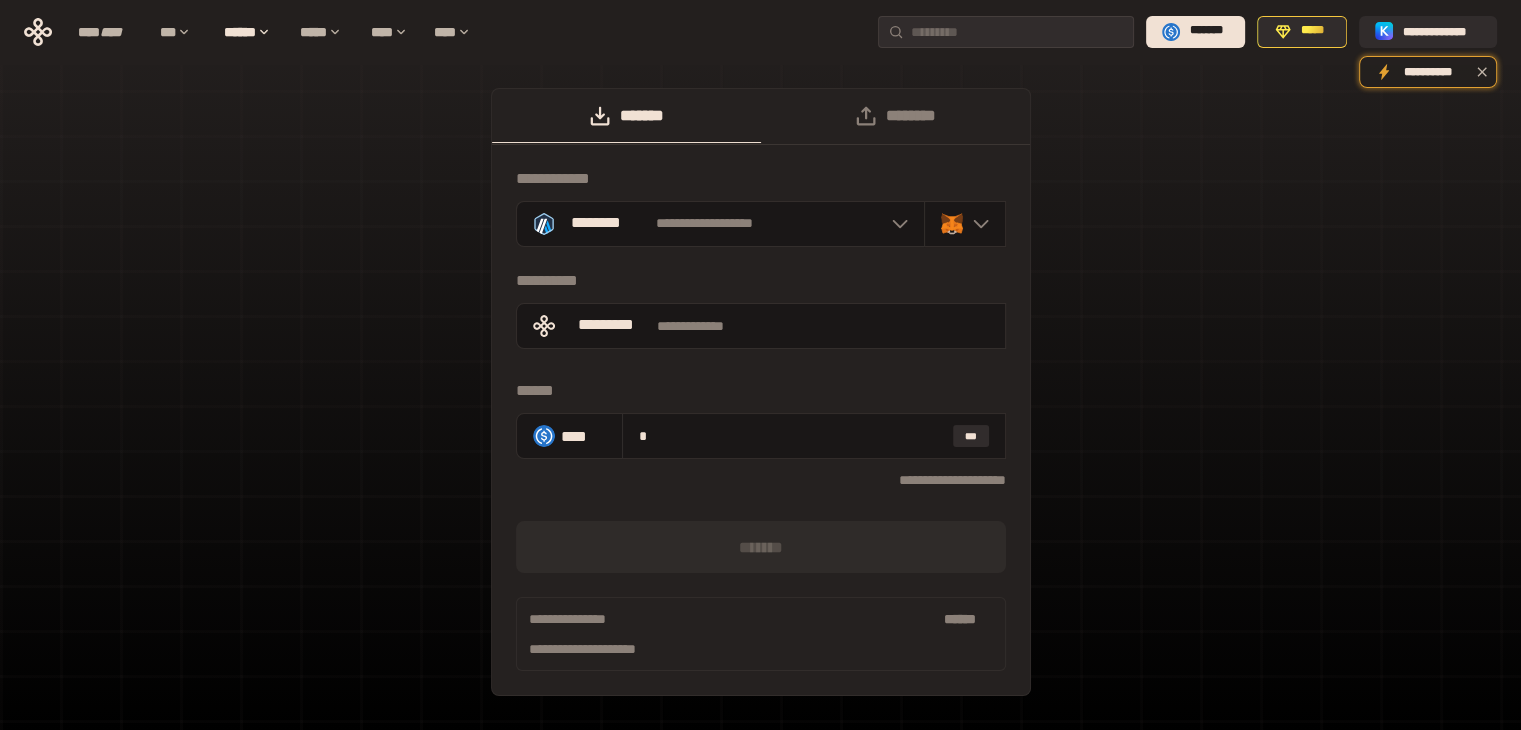 type on "*" 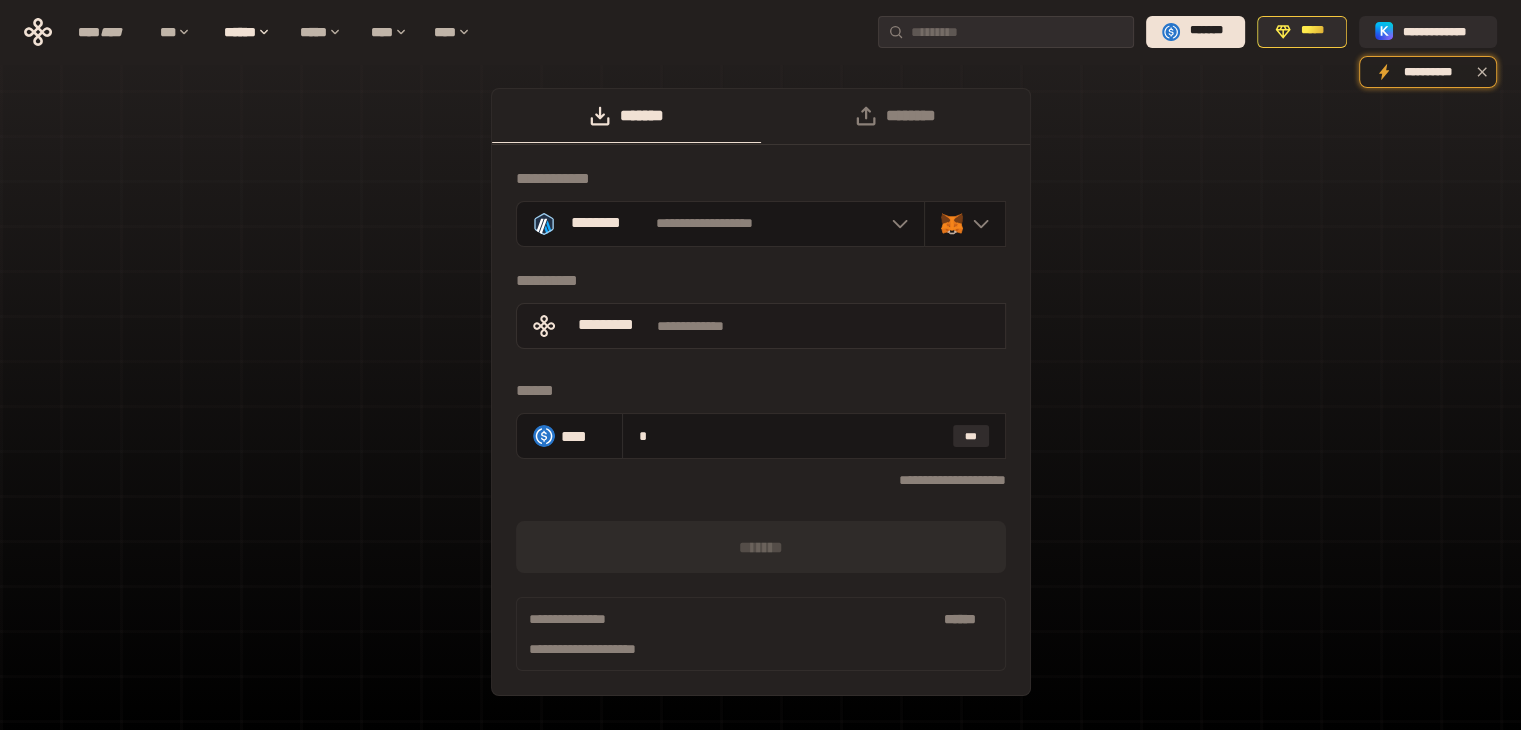 click on "**********" at bounding box center (761, 326) 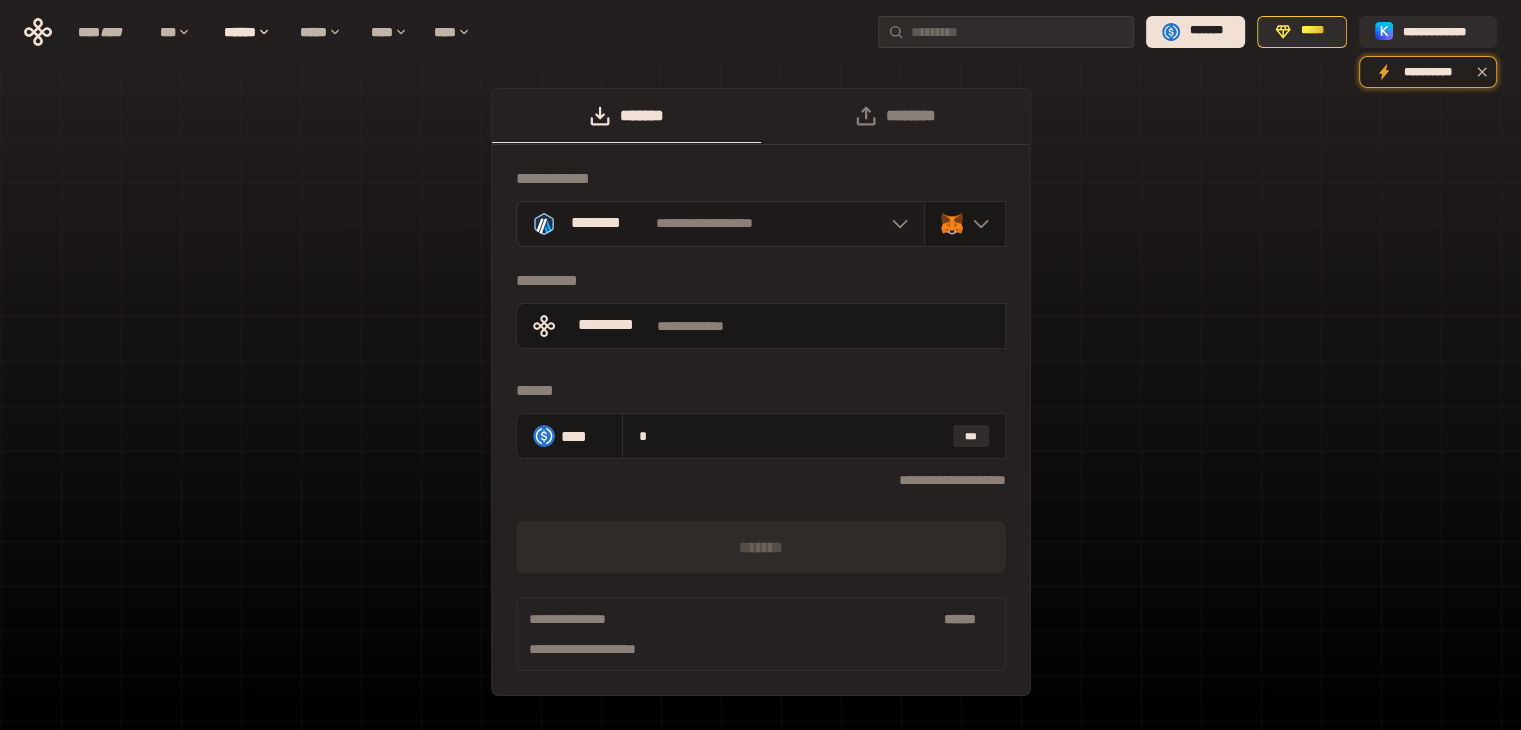click 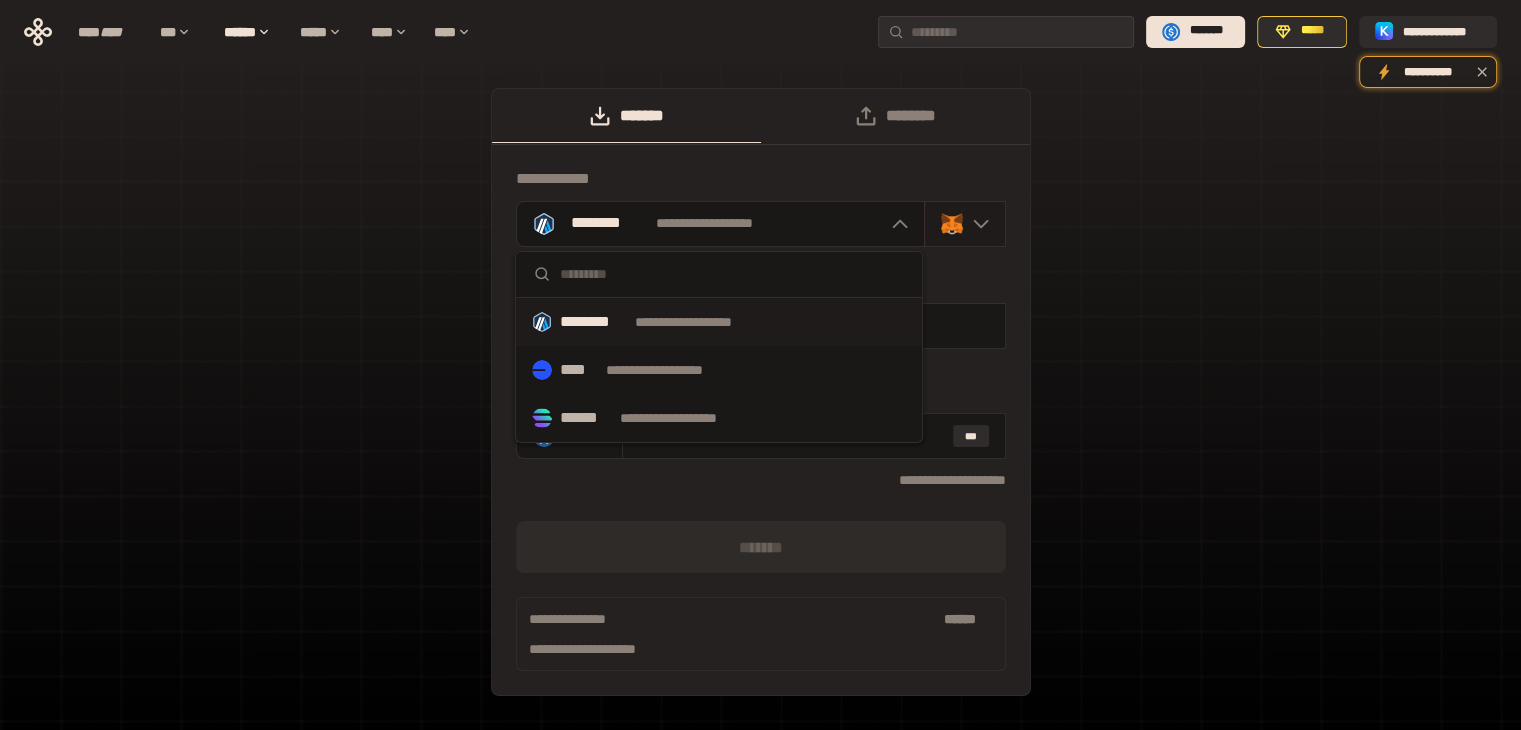 click at bounding box center (976, 224) 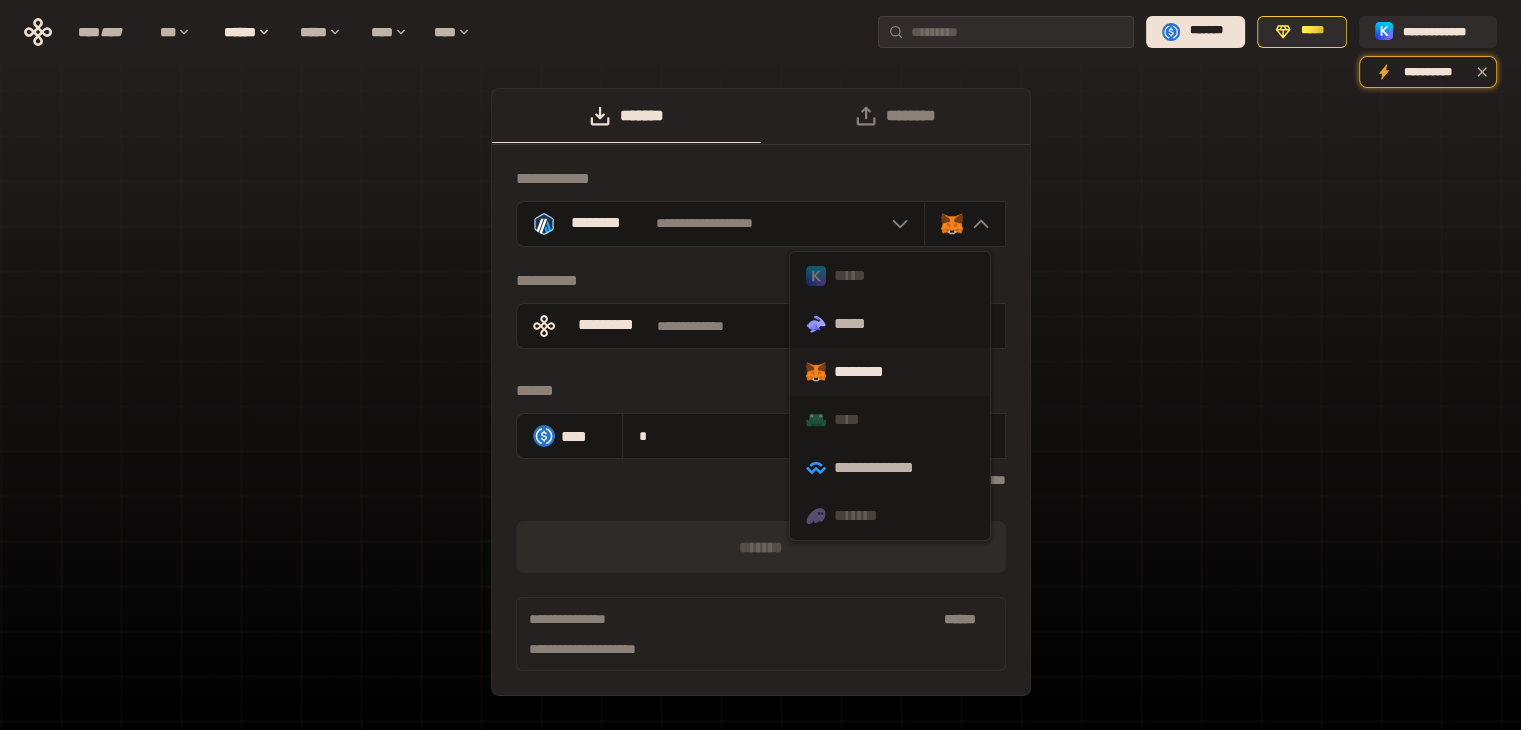 click on "*****" at bounding box center (890, 276) 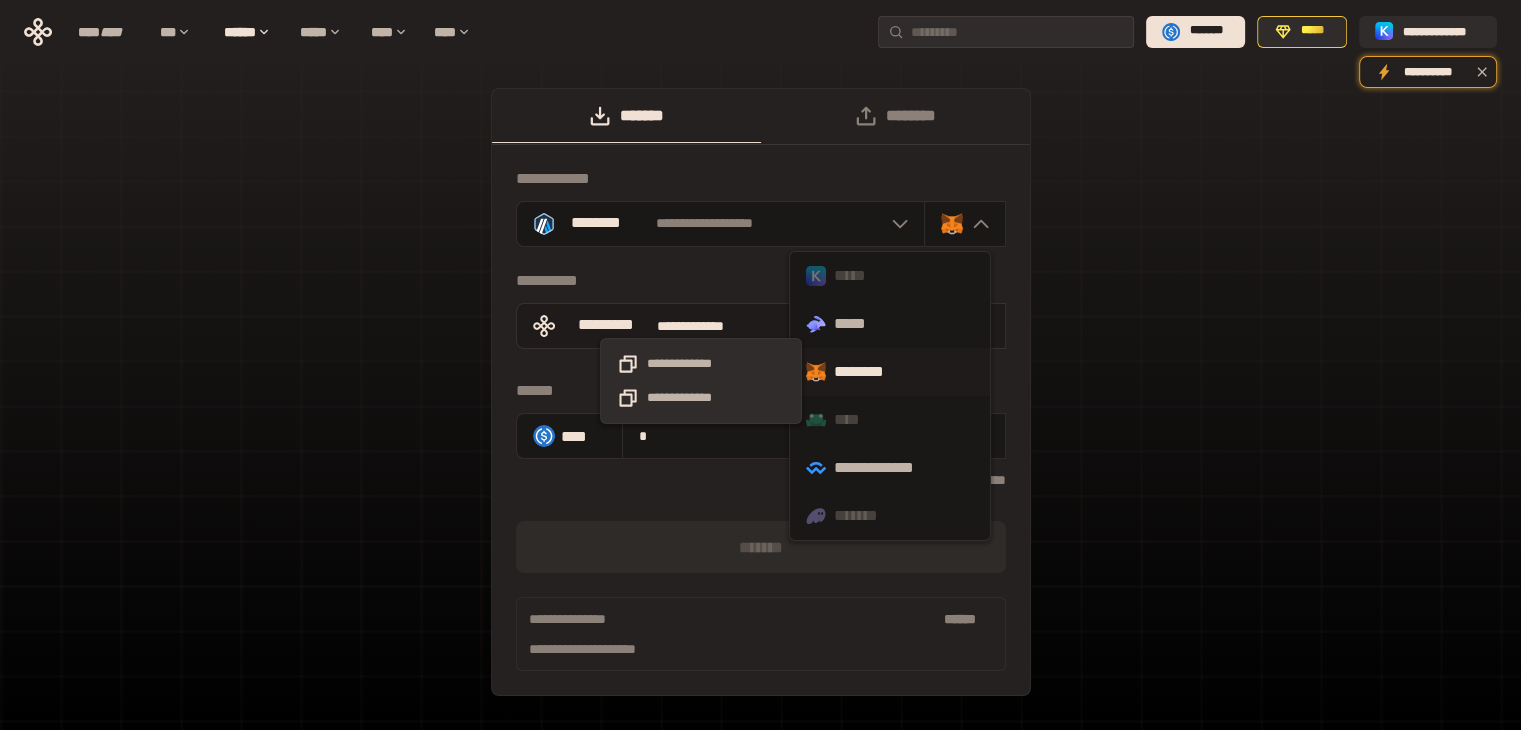click on "**********" at bounding box center [700, 326] 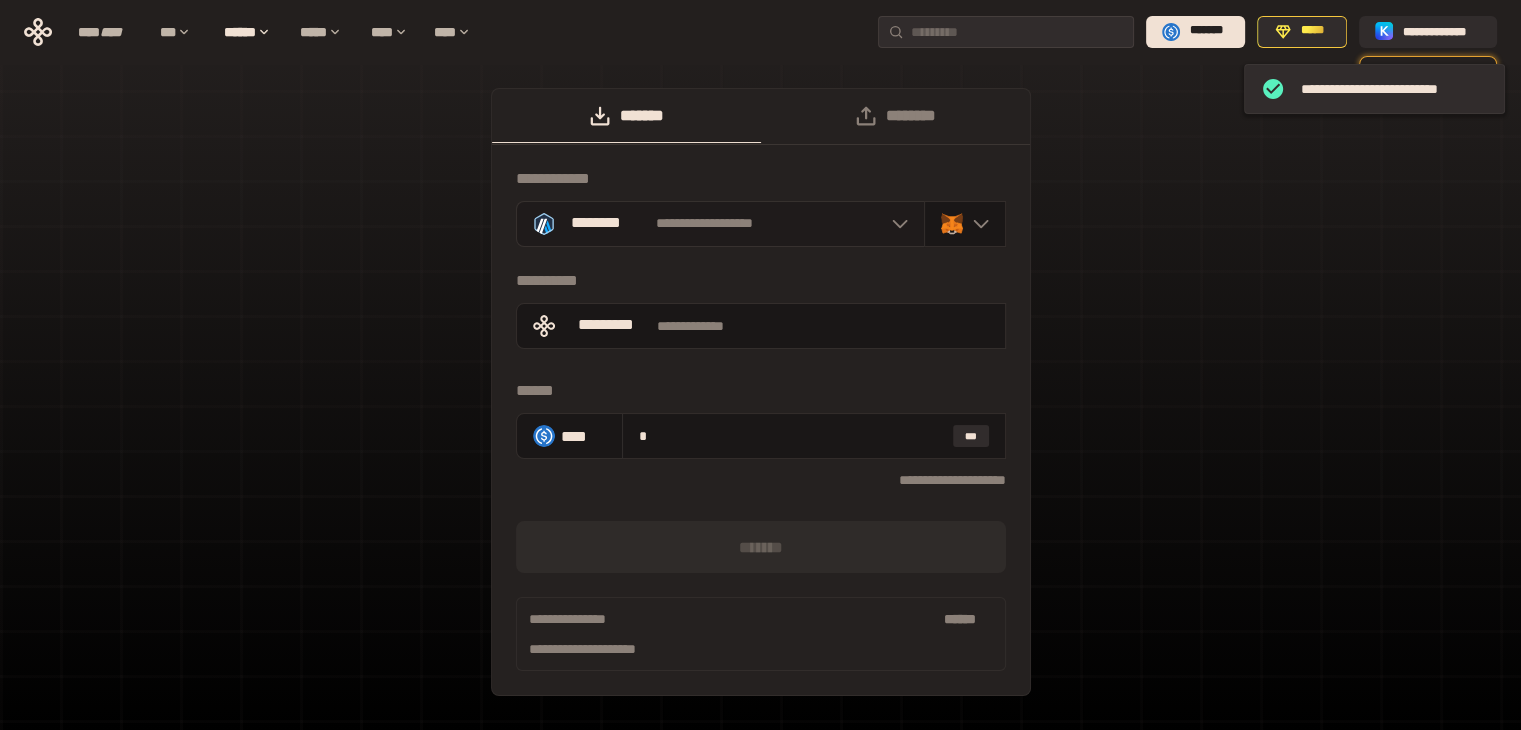 click on "**********" at bounding box center (705, 224) 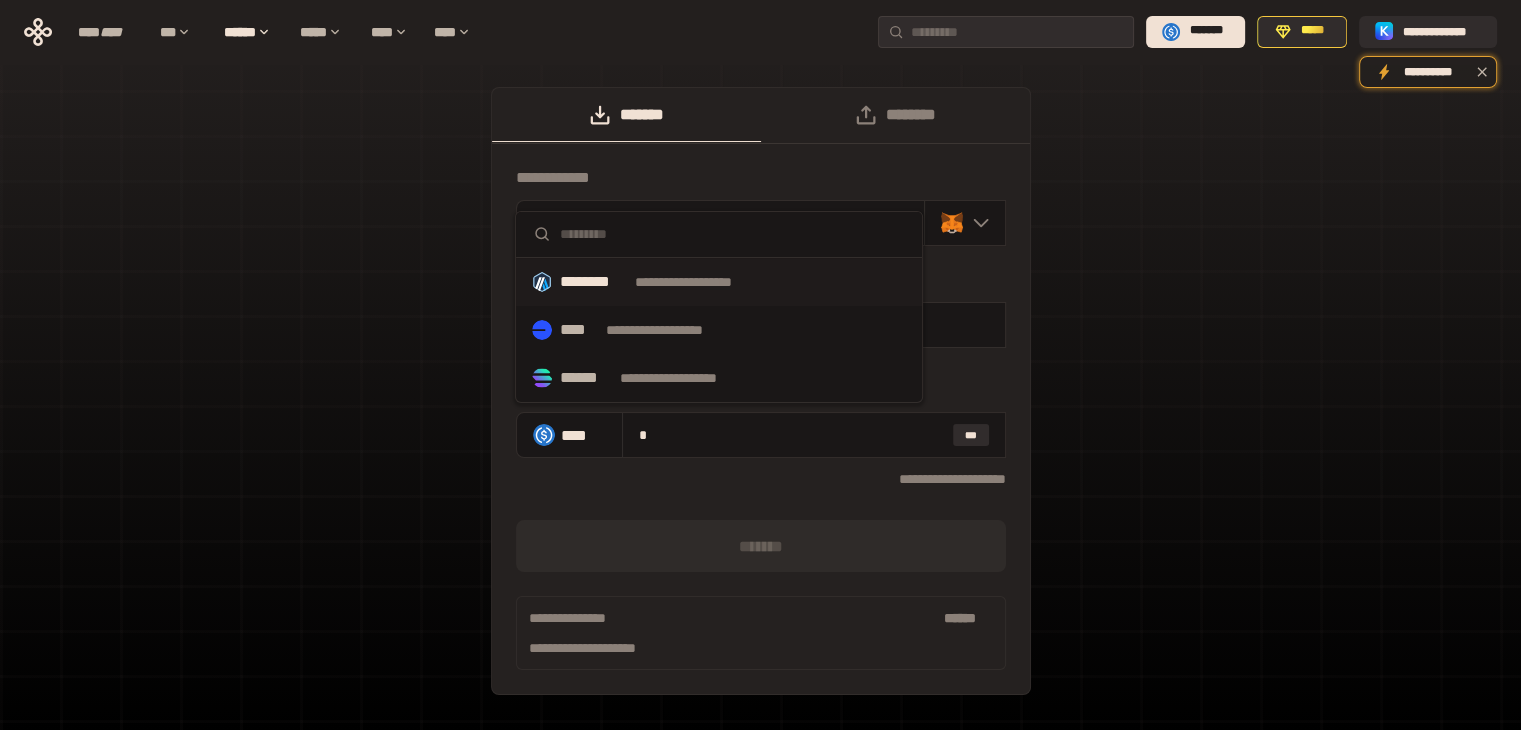 scroll, scrollTop: 0, scrollLeft: 0, axis: both 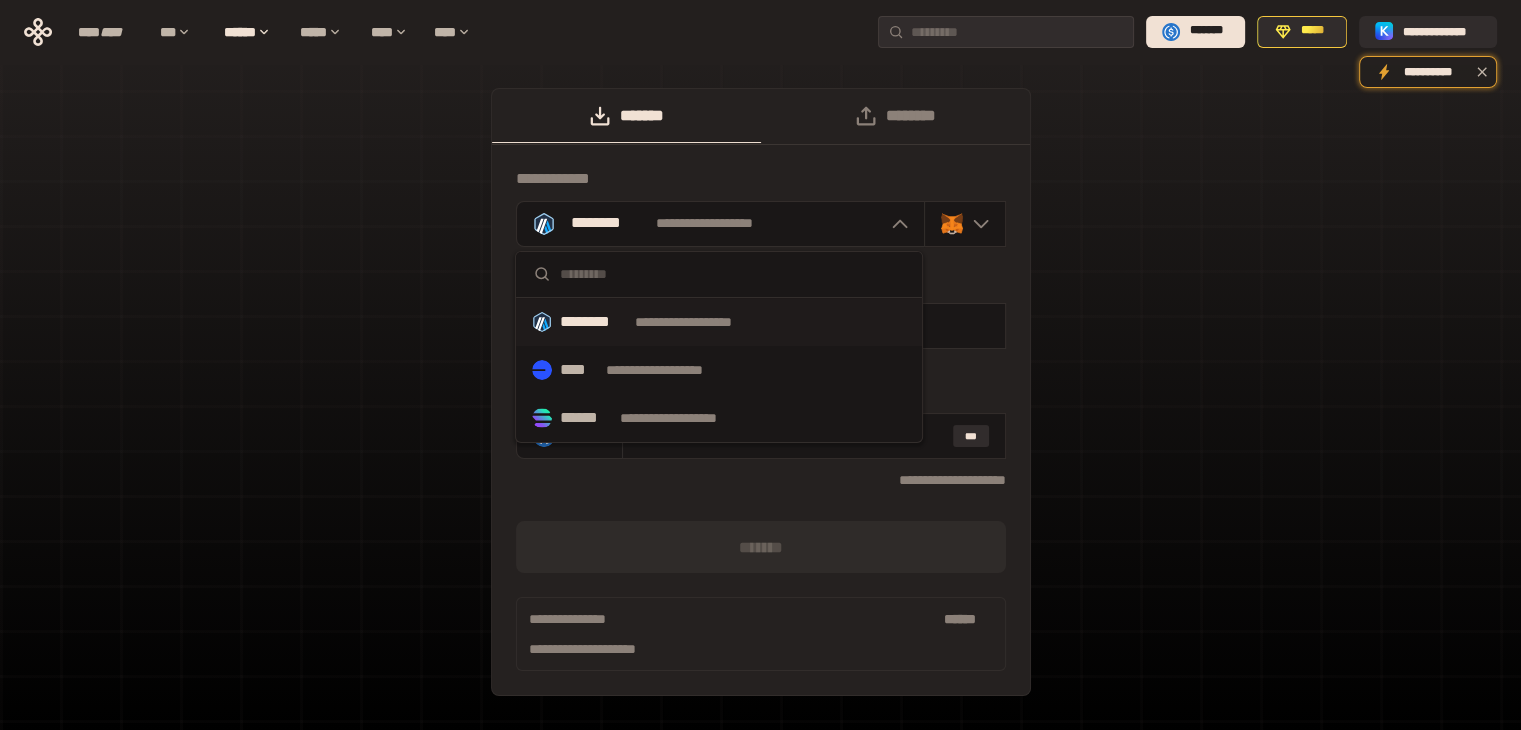 click on "**********" at bounding box center [760, 402] 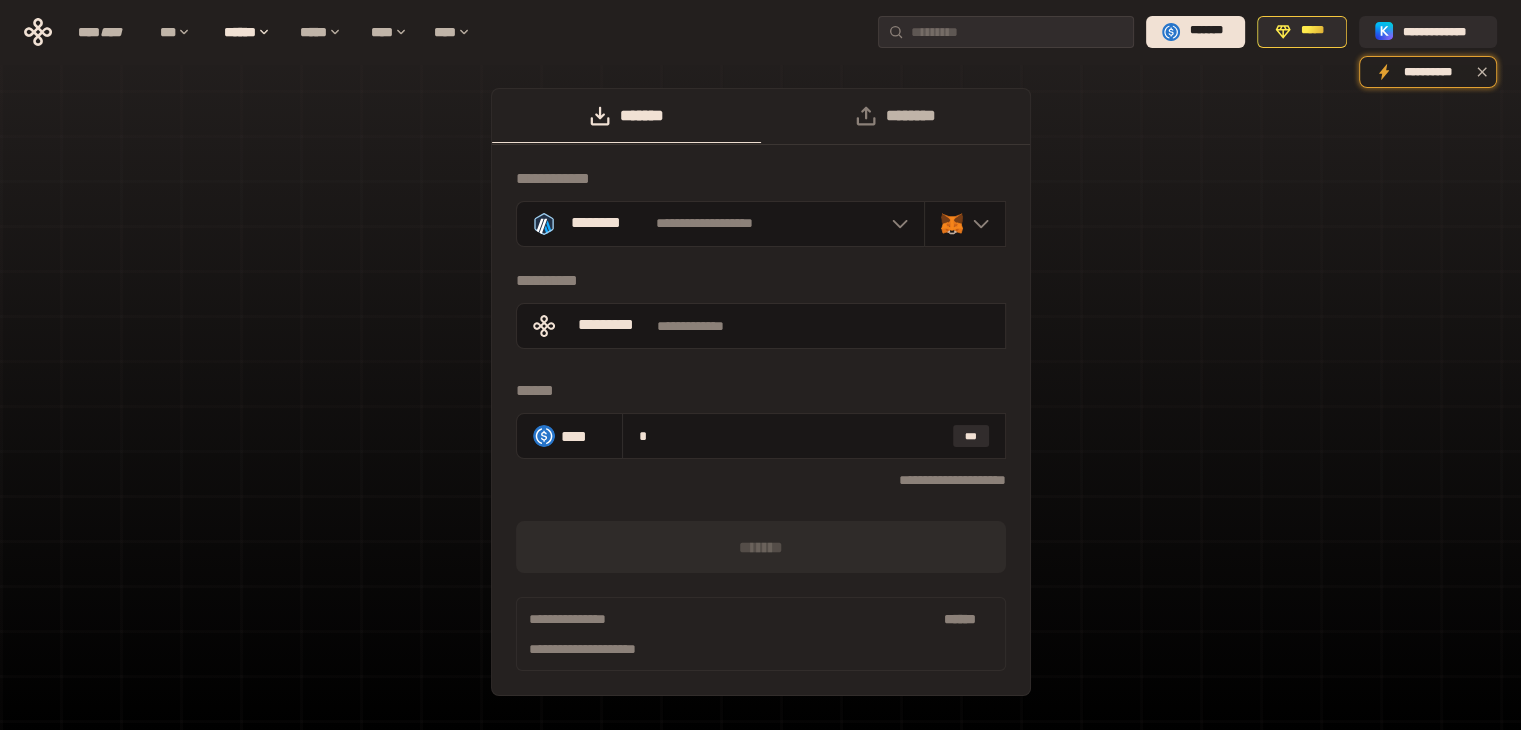click on "********" at bounding box center (895, 116) 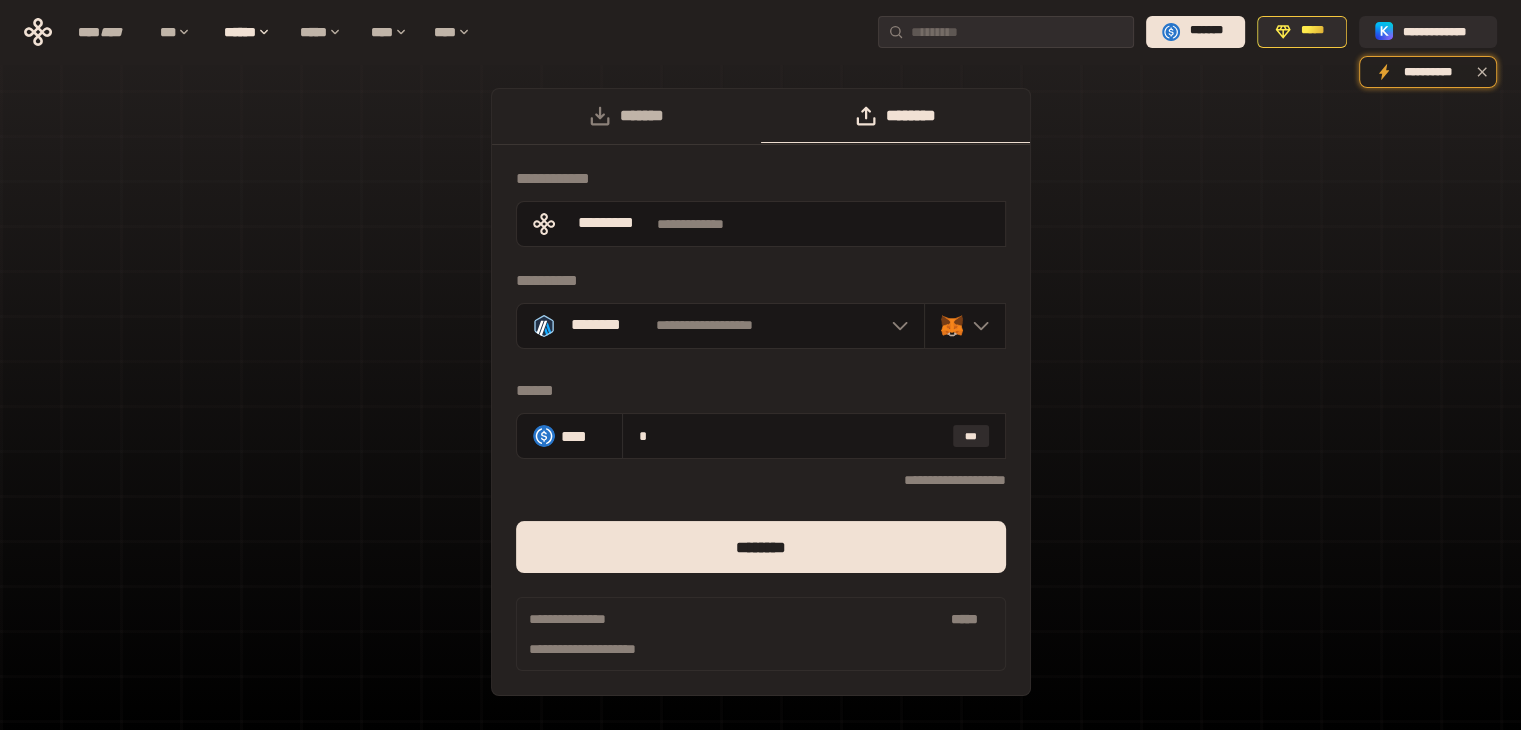 click on "*******" at bounding box center [626, 116] 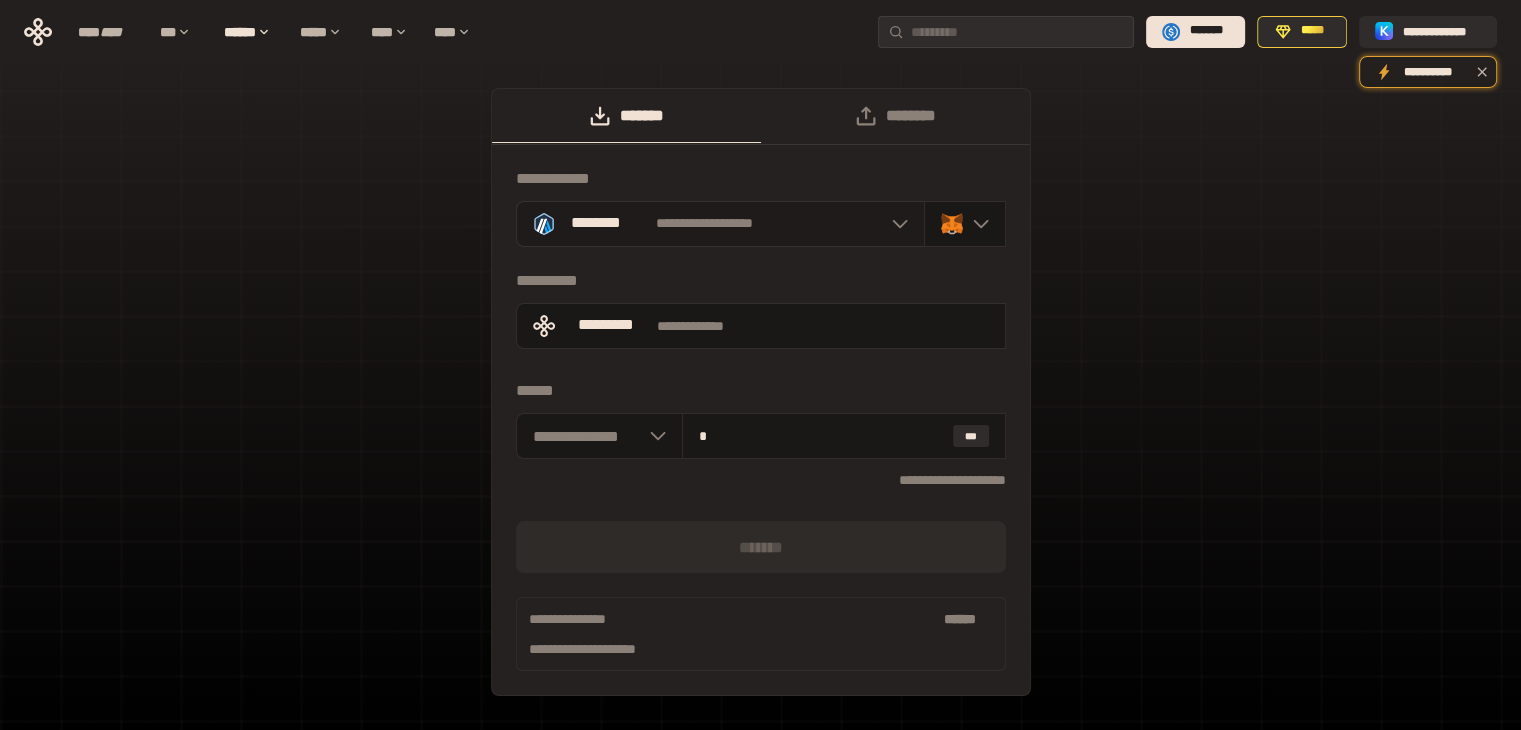 click on "********" at bounding box center [596, 223] 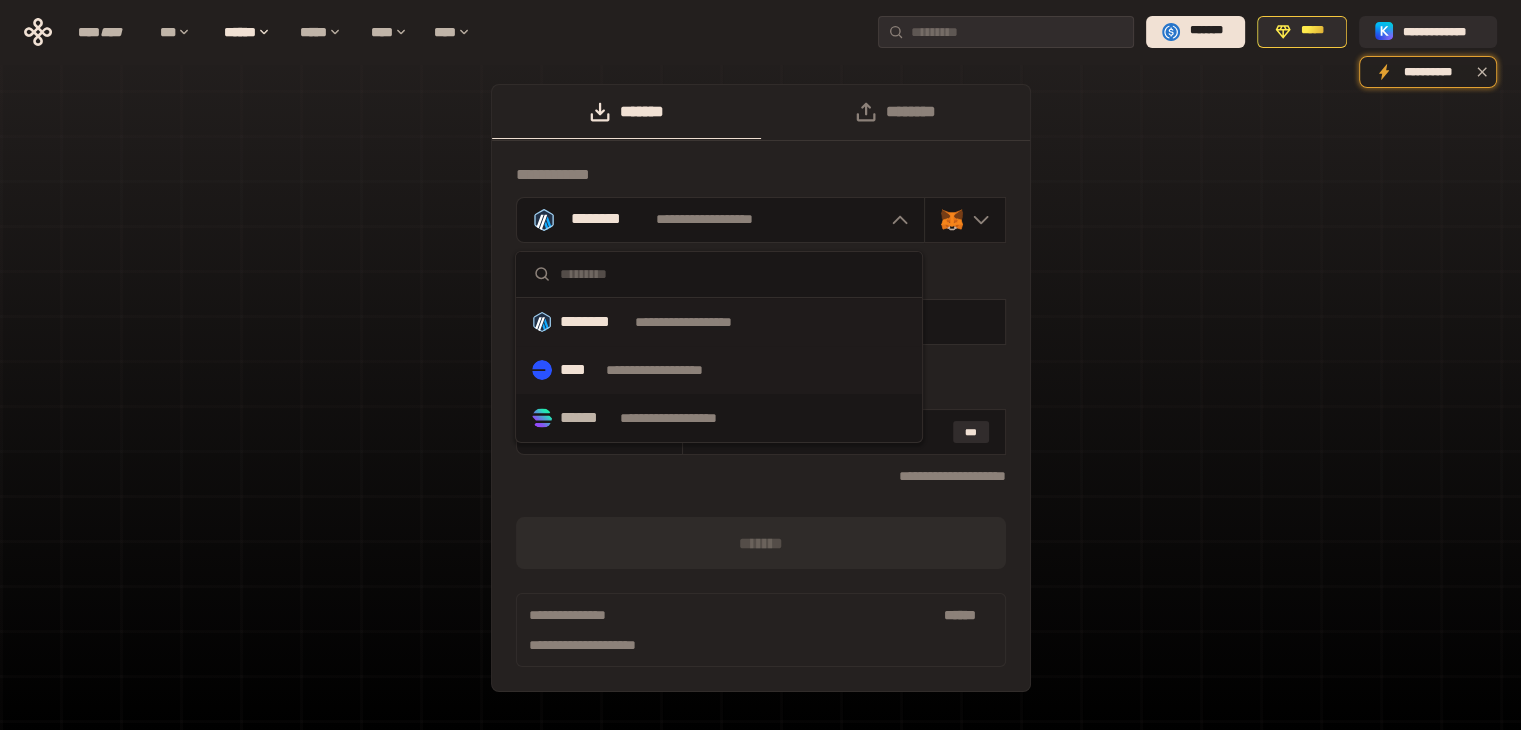 scroll, scrollTop: 0, scrollLeft: 0, axis: both 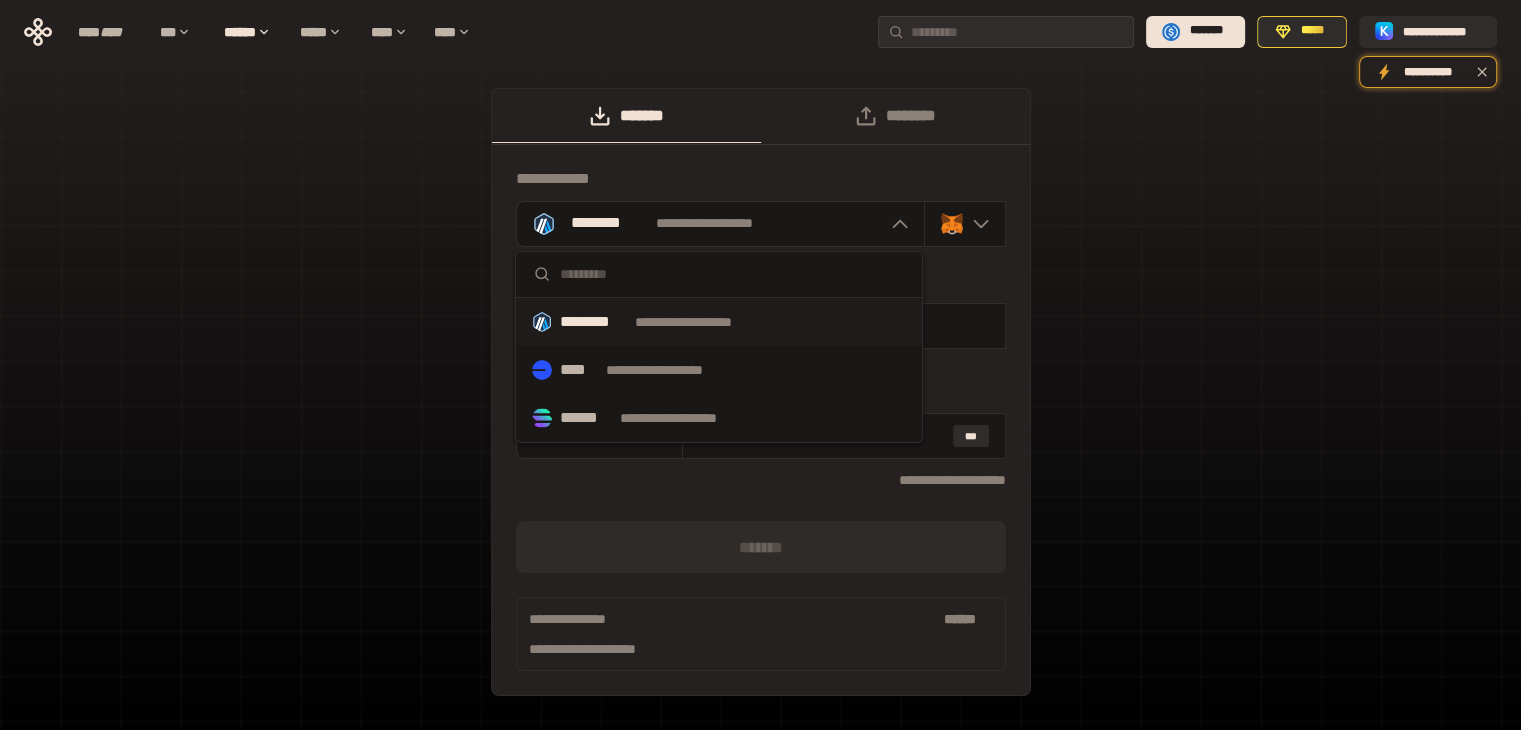 click on "**********" at bounding box center (760, 402) 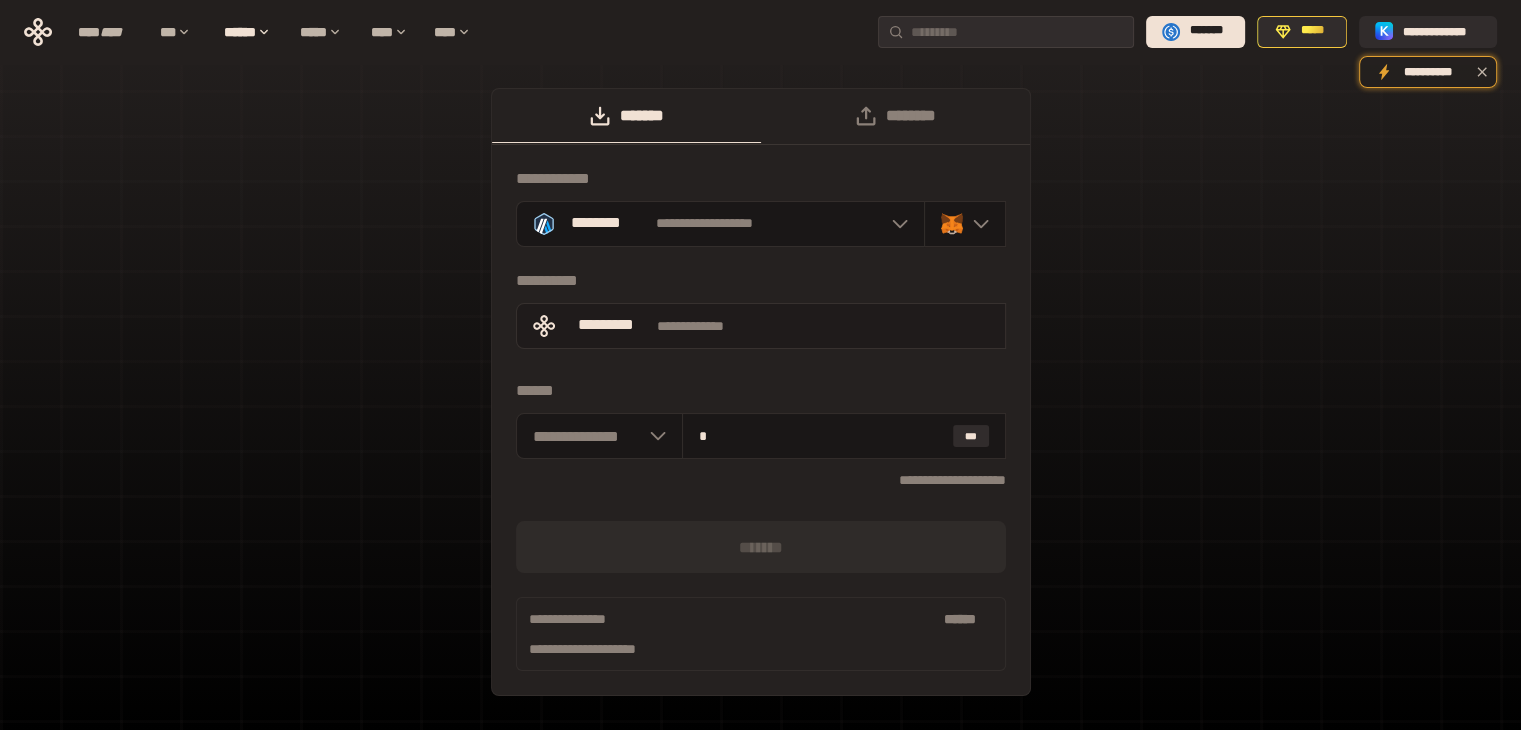 click on "**********" at bounding box center [761, 326] 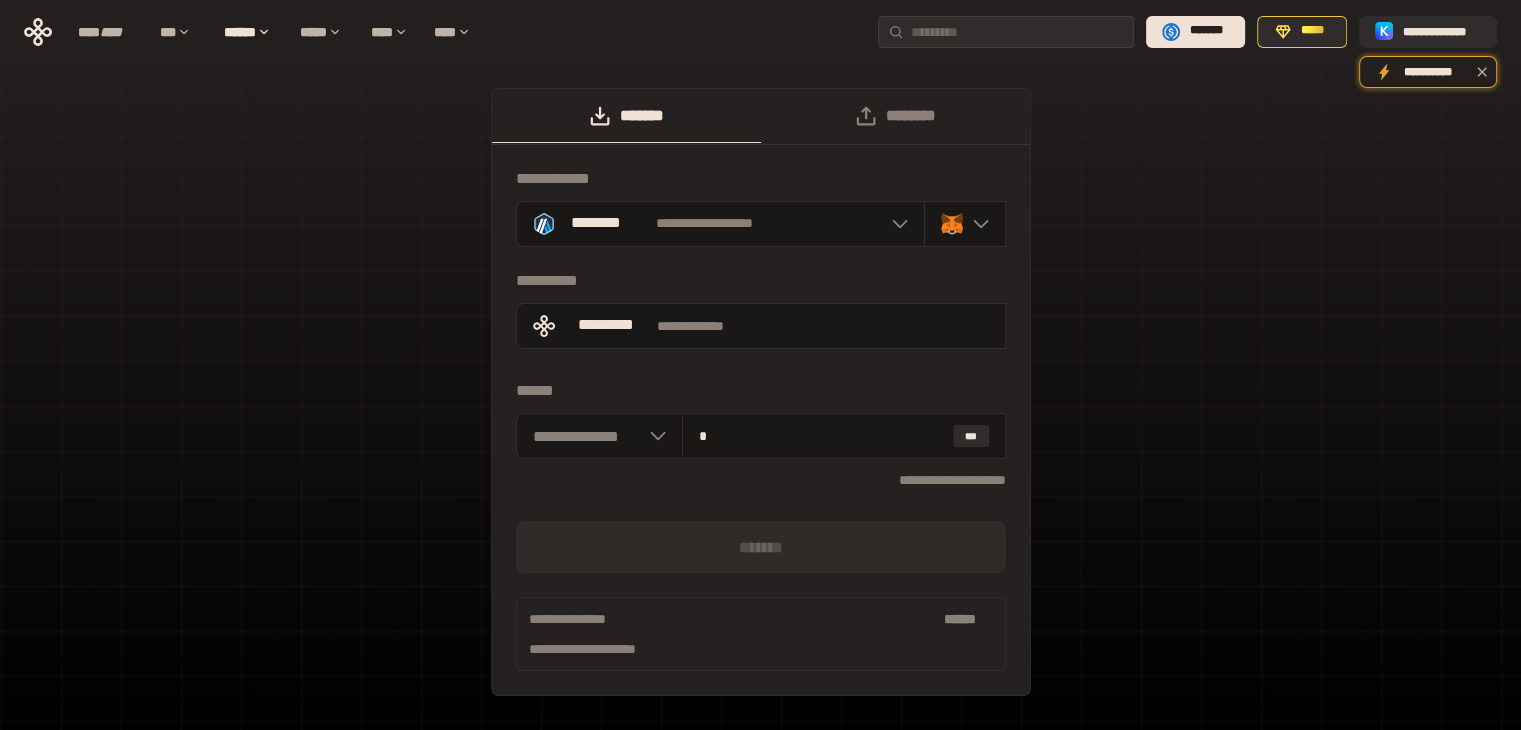 click on "**********" at bounding box center [761, 542] 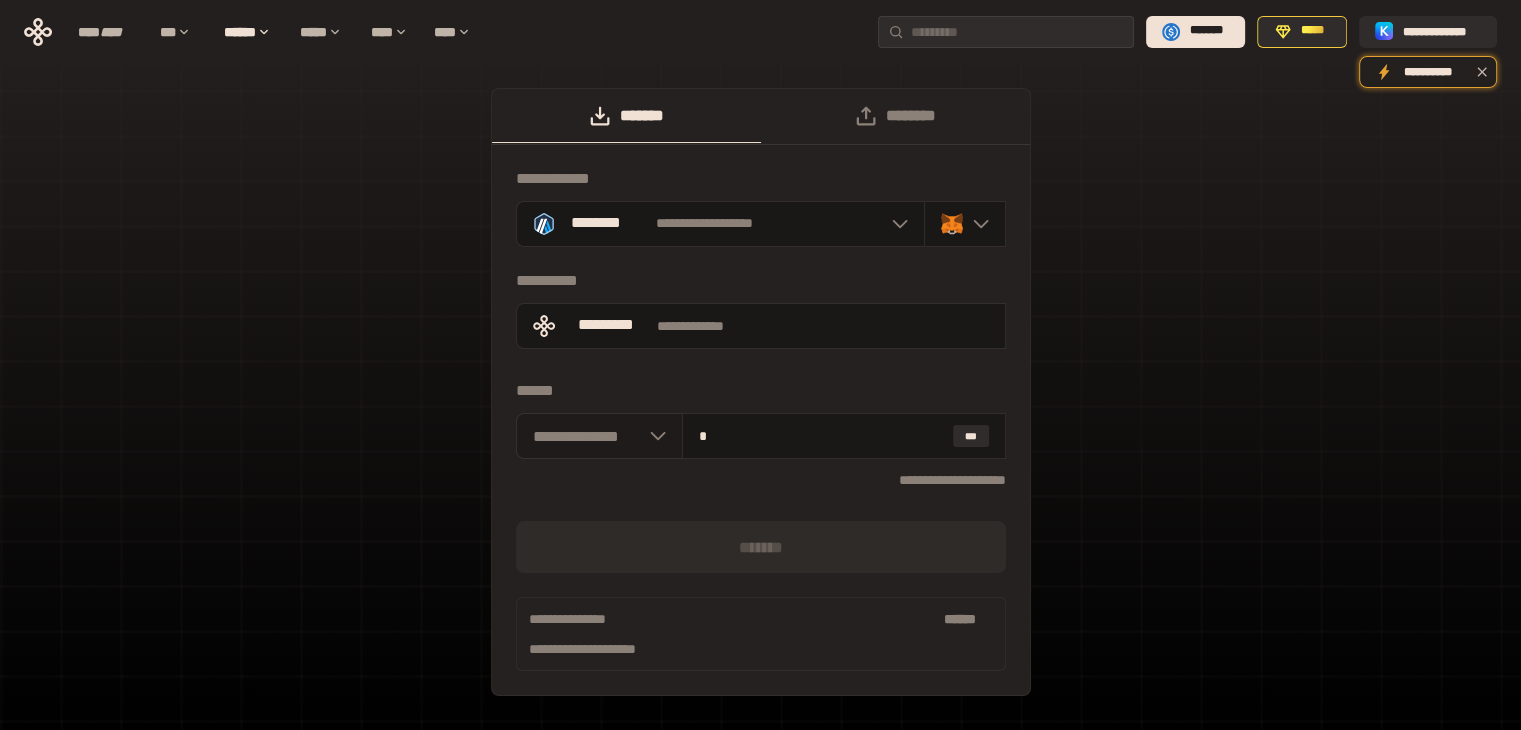 click at bounding box center [653, 436] 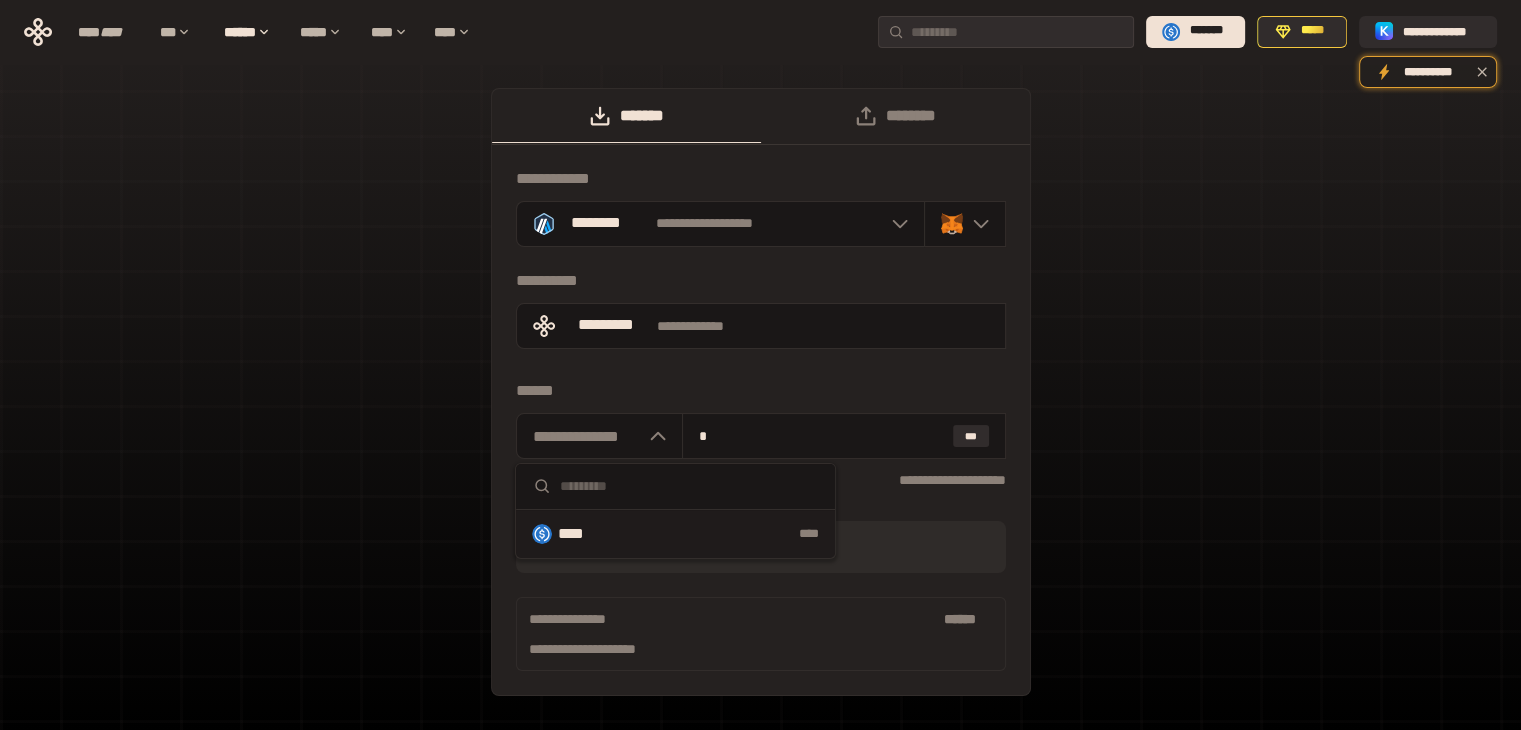 click on "**** ****" at bounding box center [675, 534] 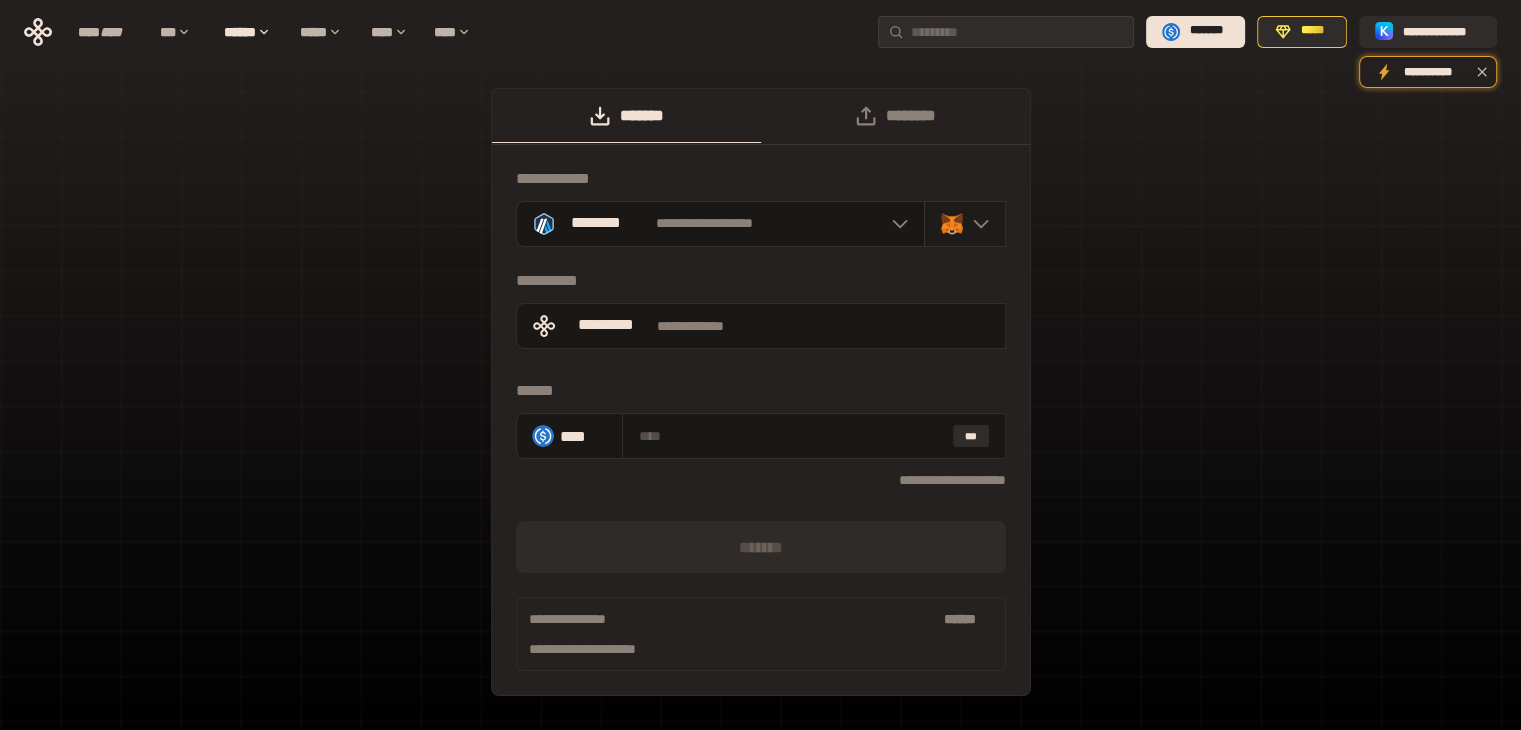 click 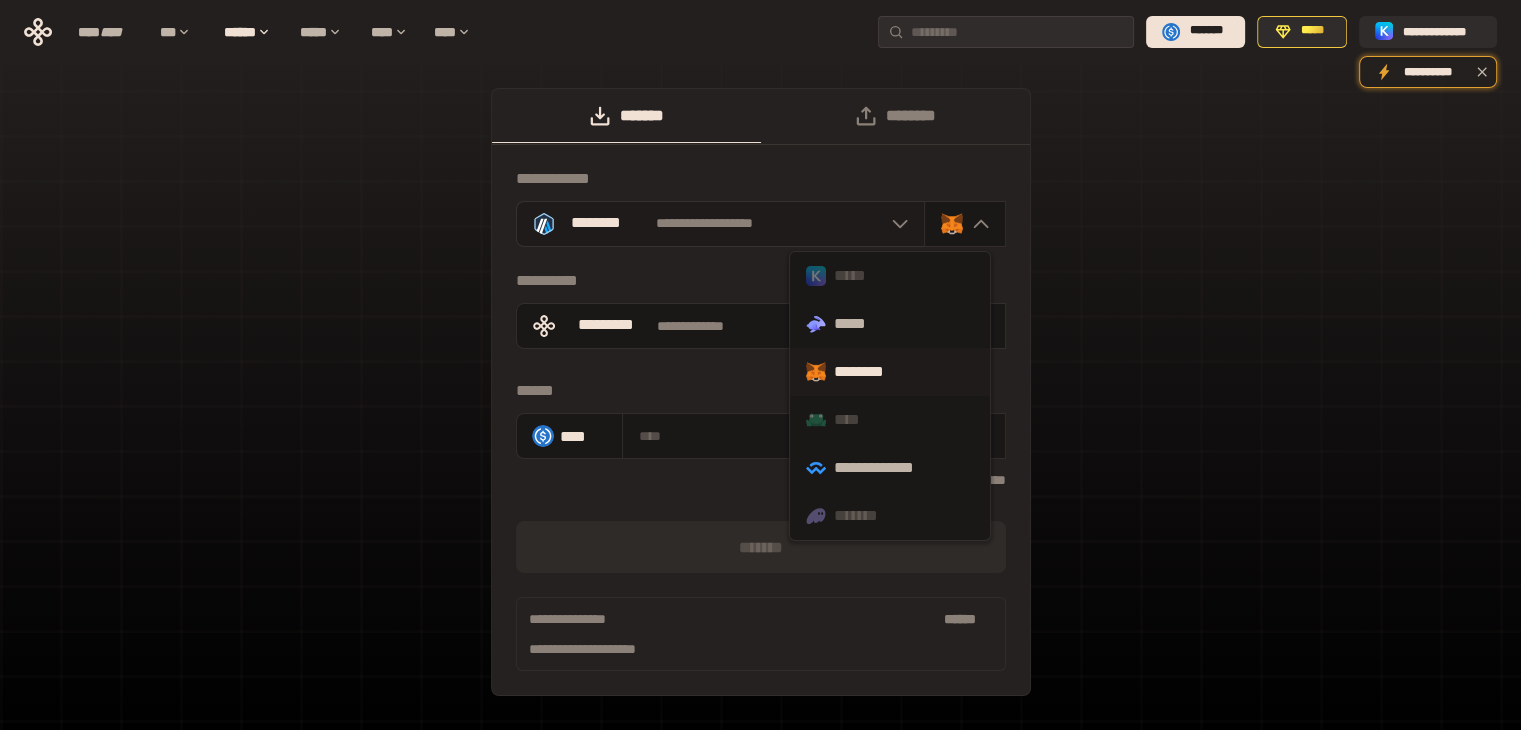 click on "**********" at bounding box center [720, 224] 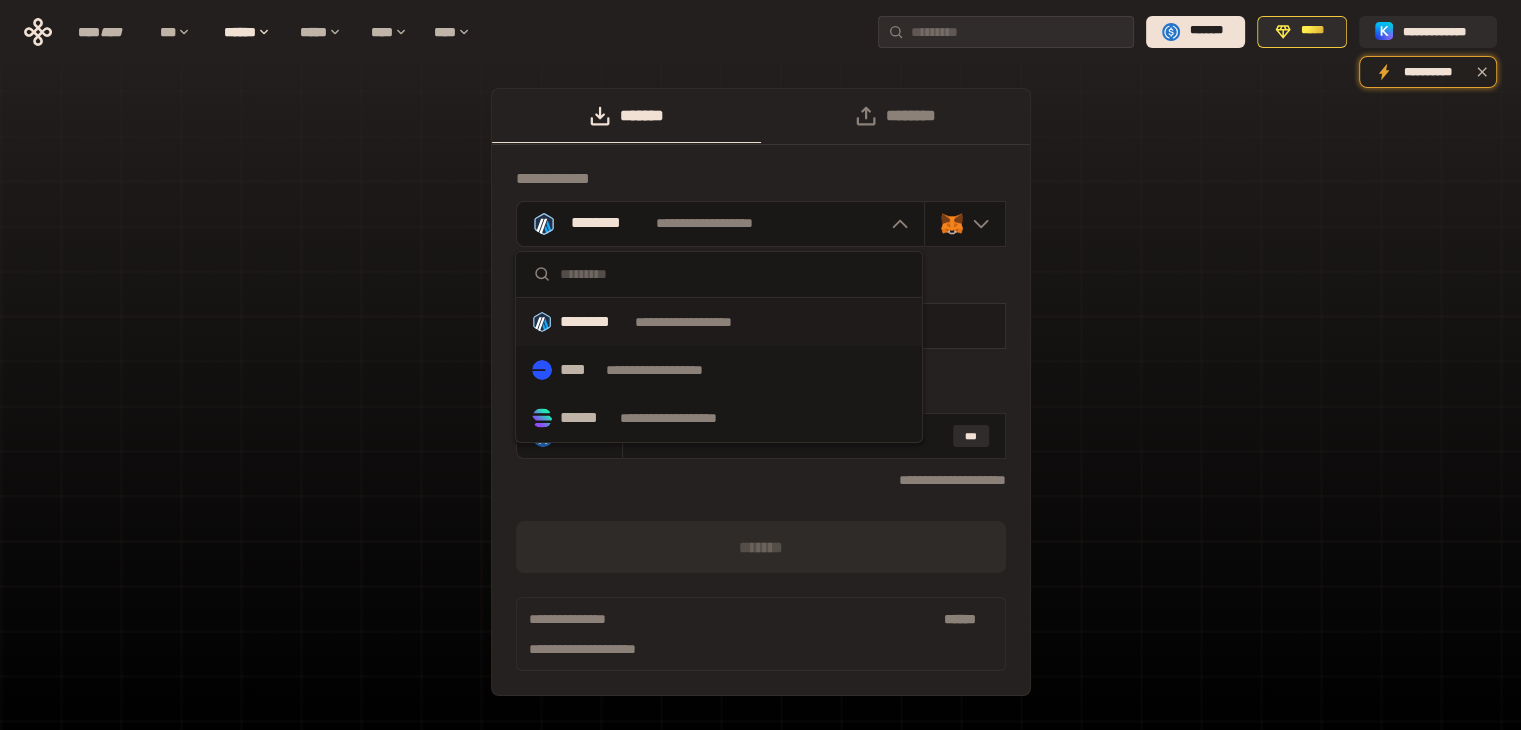 drag, startPoint x: 730, startPoint y: 393, endPoint x: 811, endPoint y: 343, distance: 95.189285 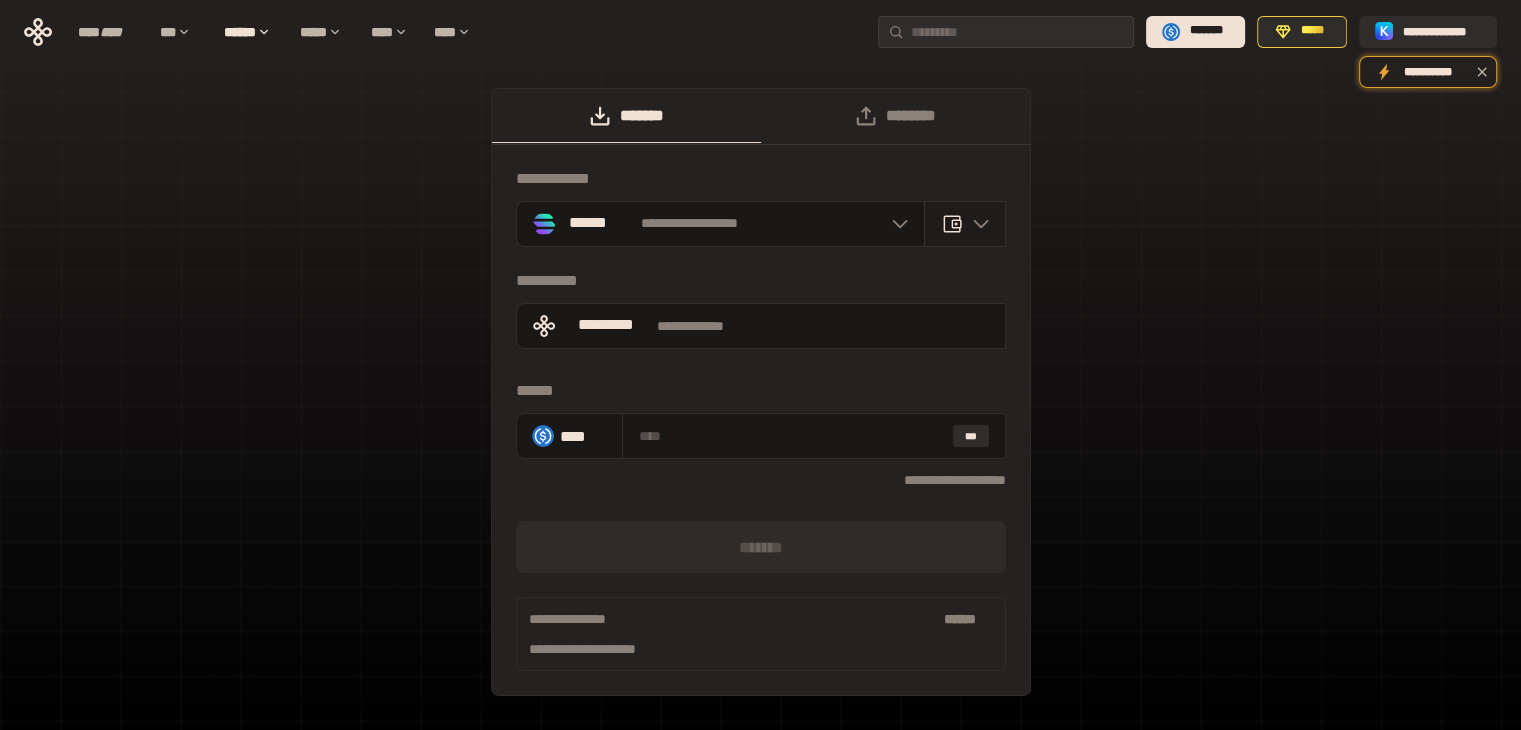 click 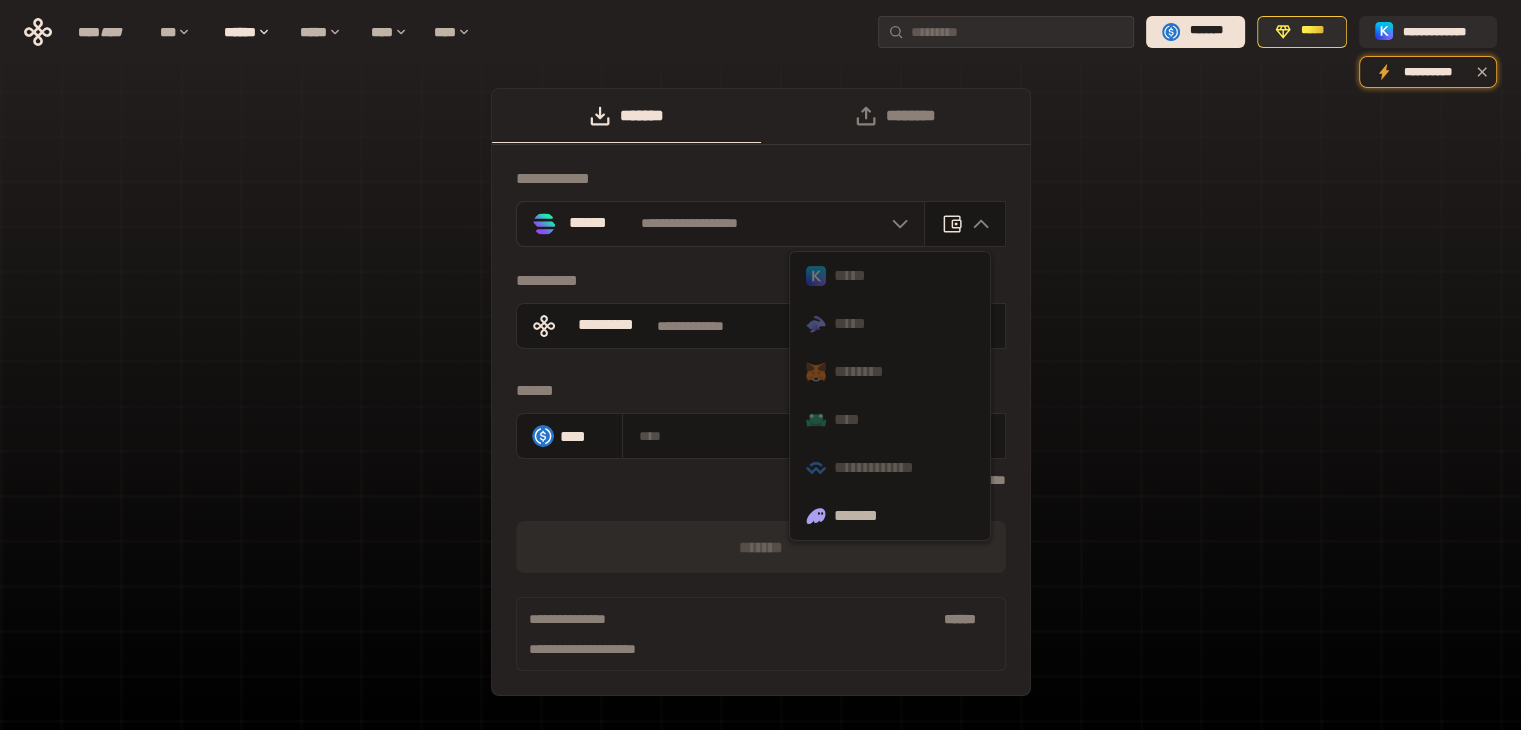 click on "**********" at bounding box center (720, 224) 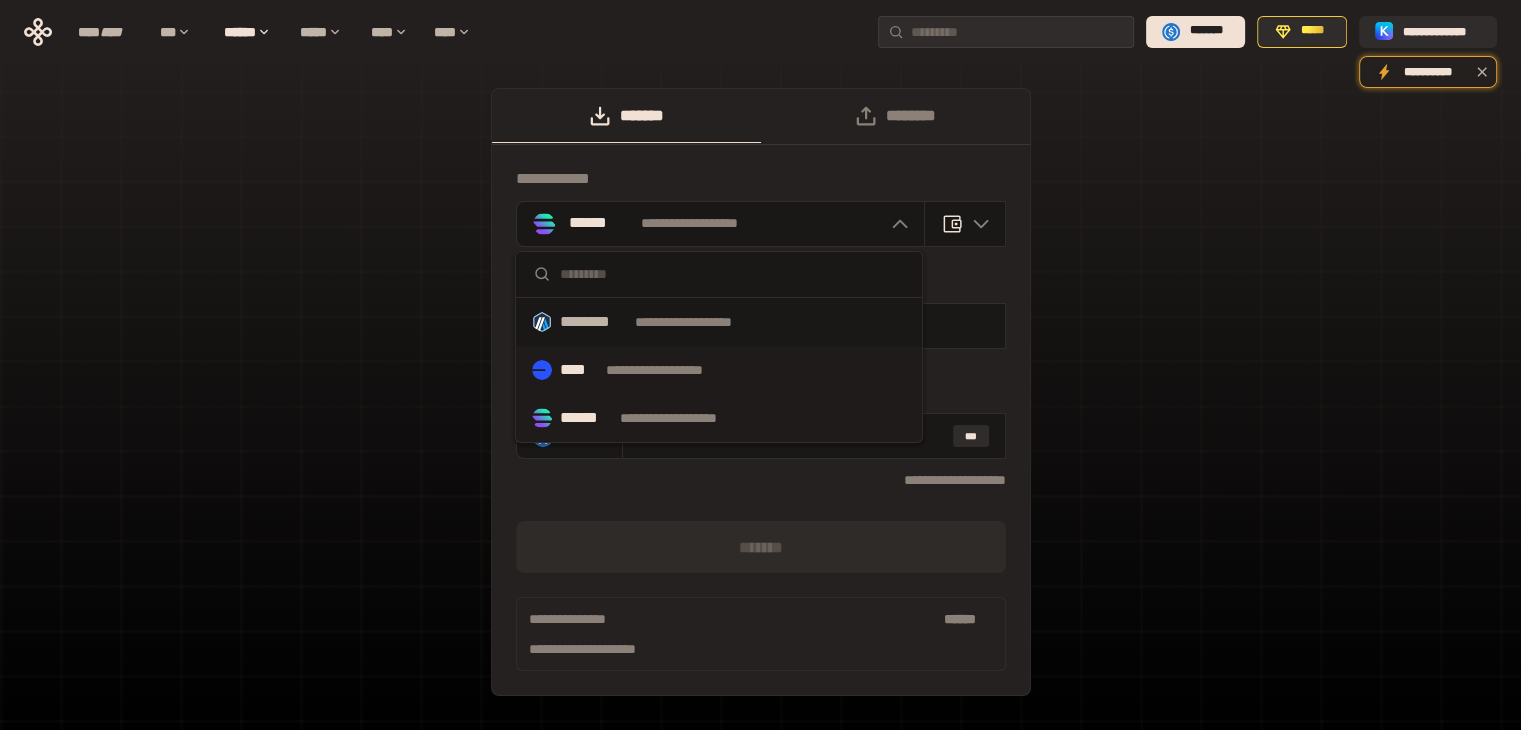 click on "**********" at bounding box center (673, 370) 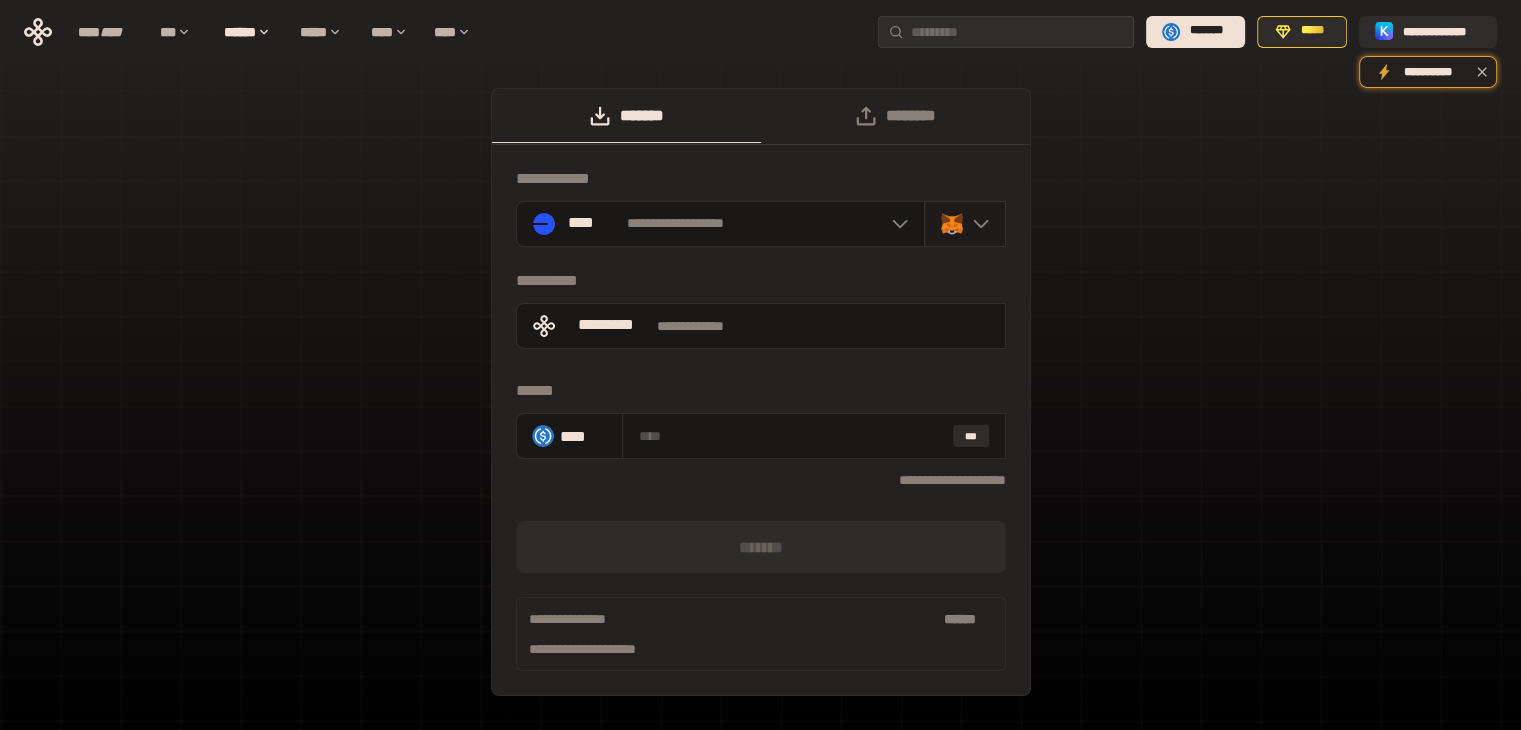 click at bounding box center (976, 224) 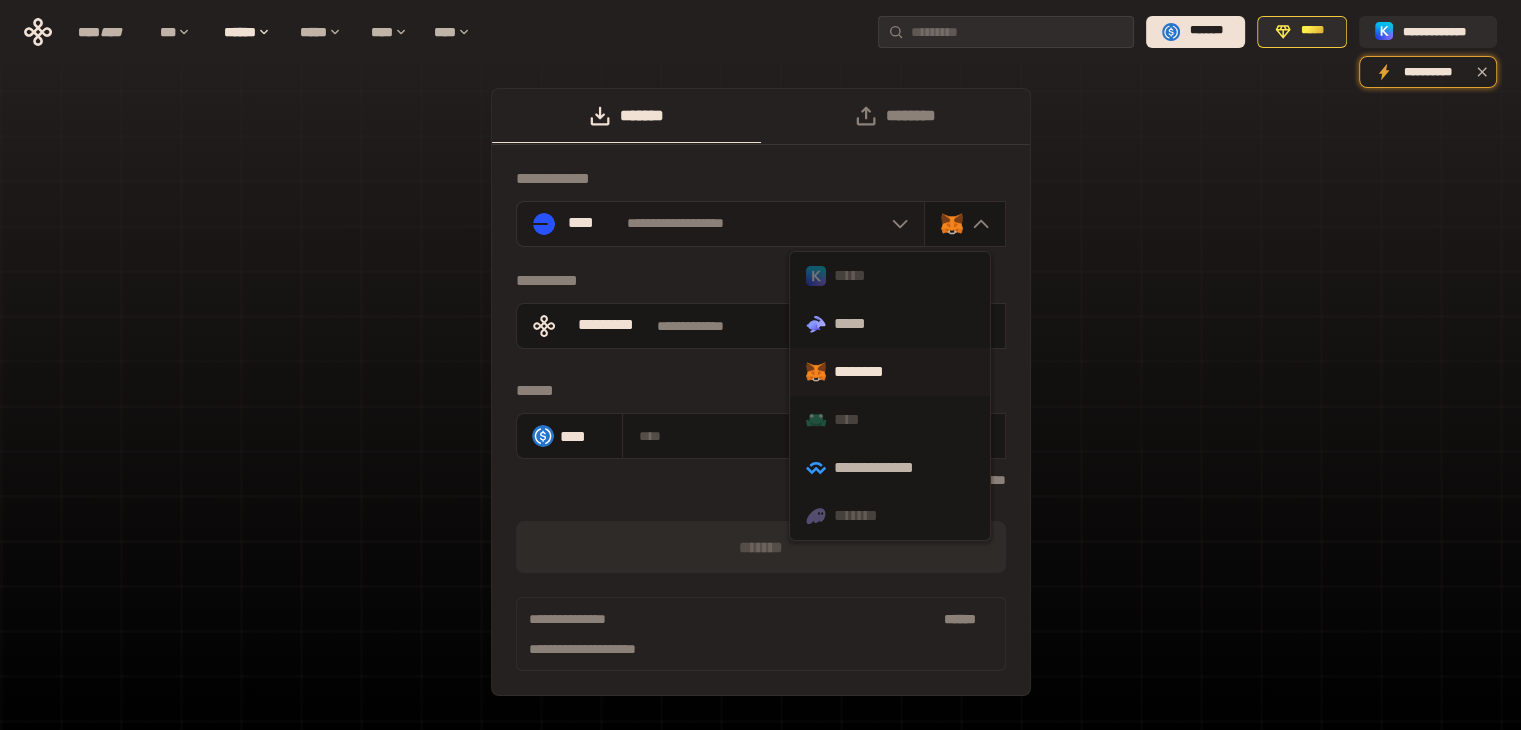 click at bounding box center [895, 224] 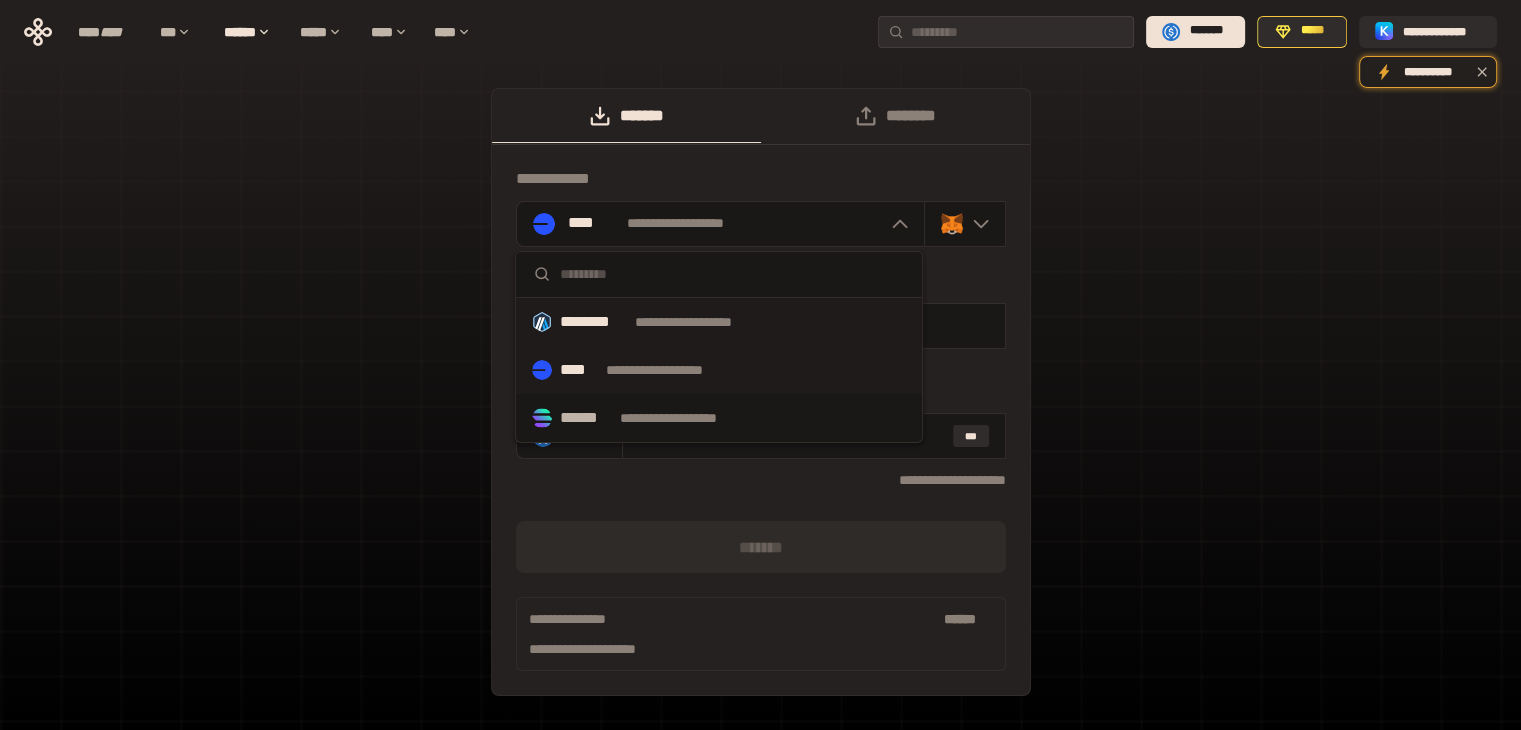 click on "**********" at bounding box center [719, 322] 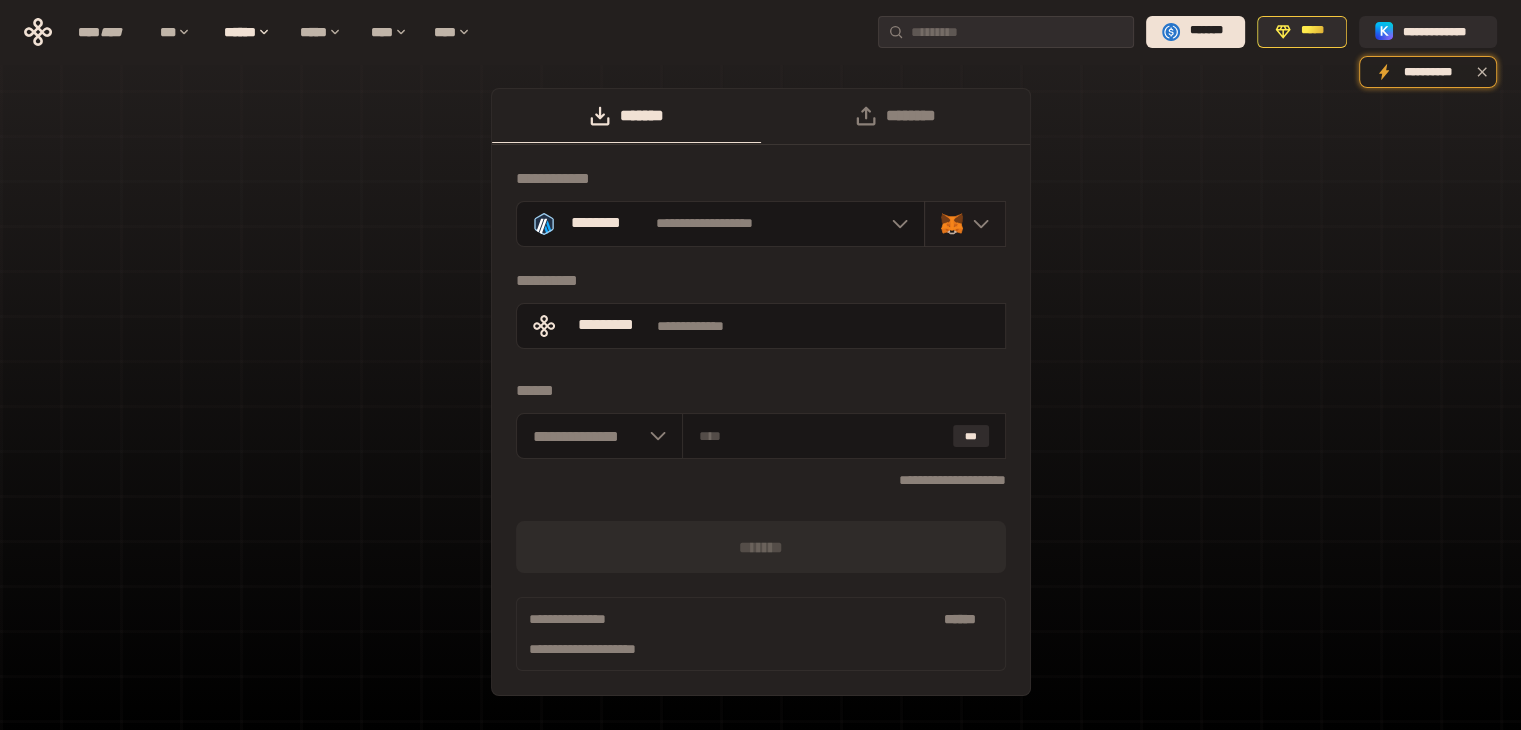 click 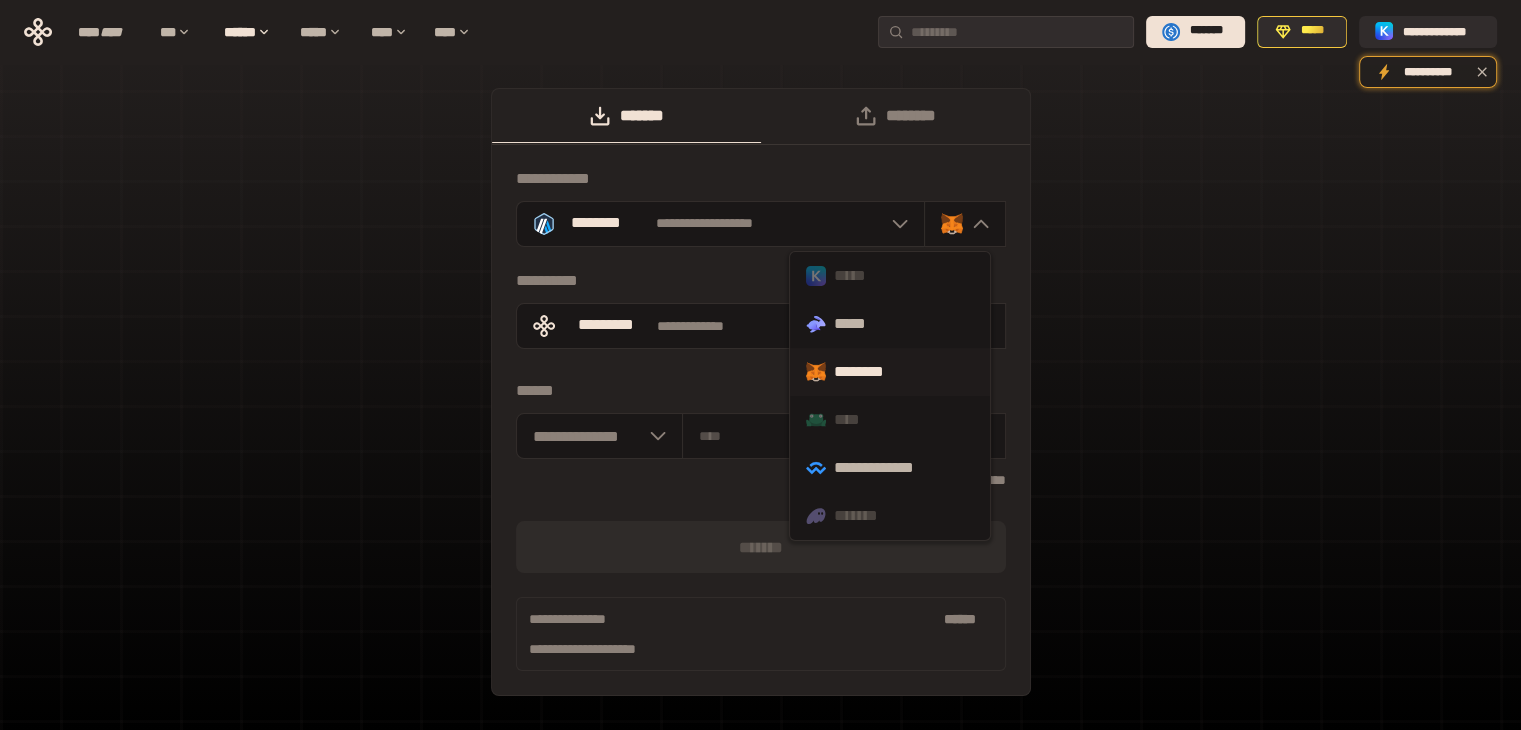 click on "**********" at bounding box center [760, 402] 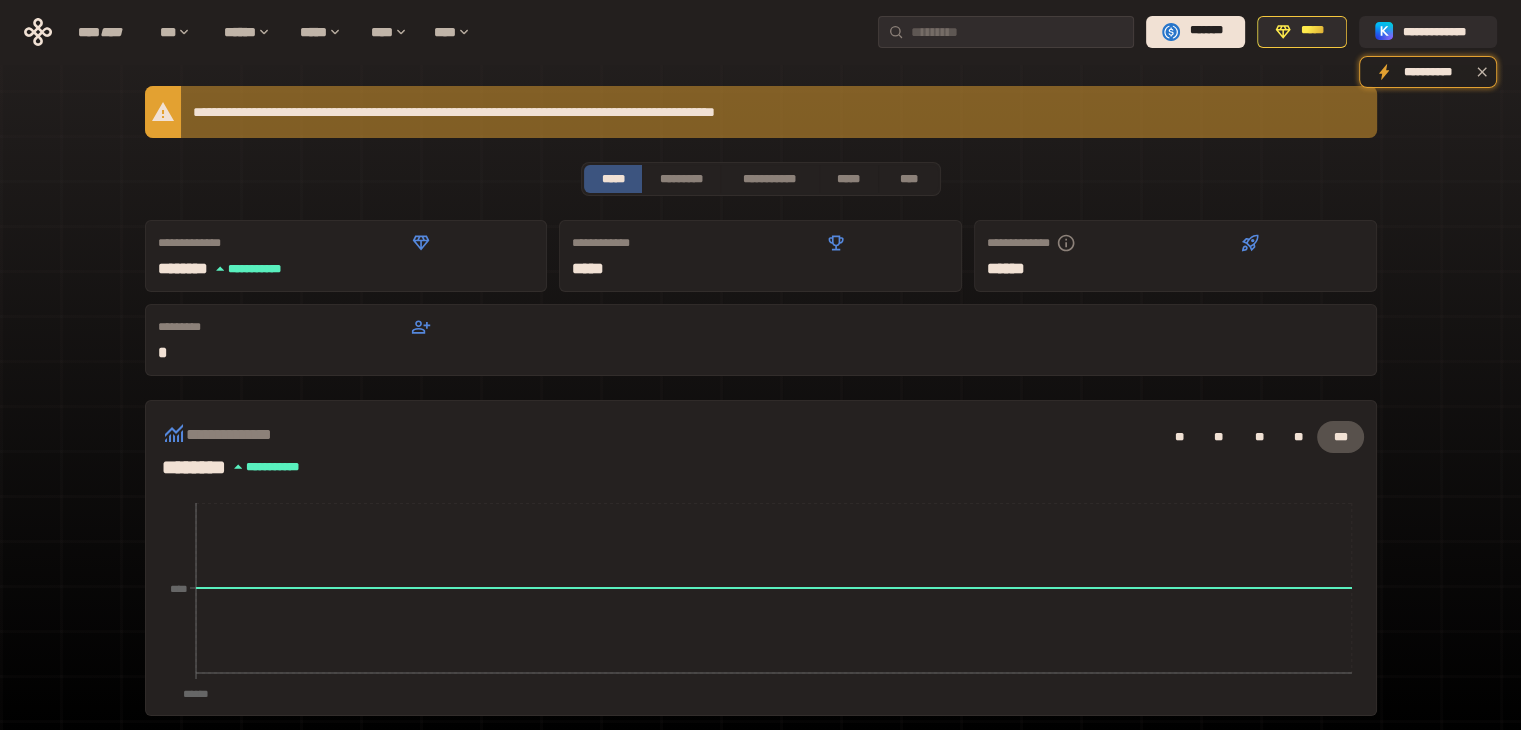 scroll, scrollTop: 0, scrollLeft: 0, axis: both 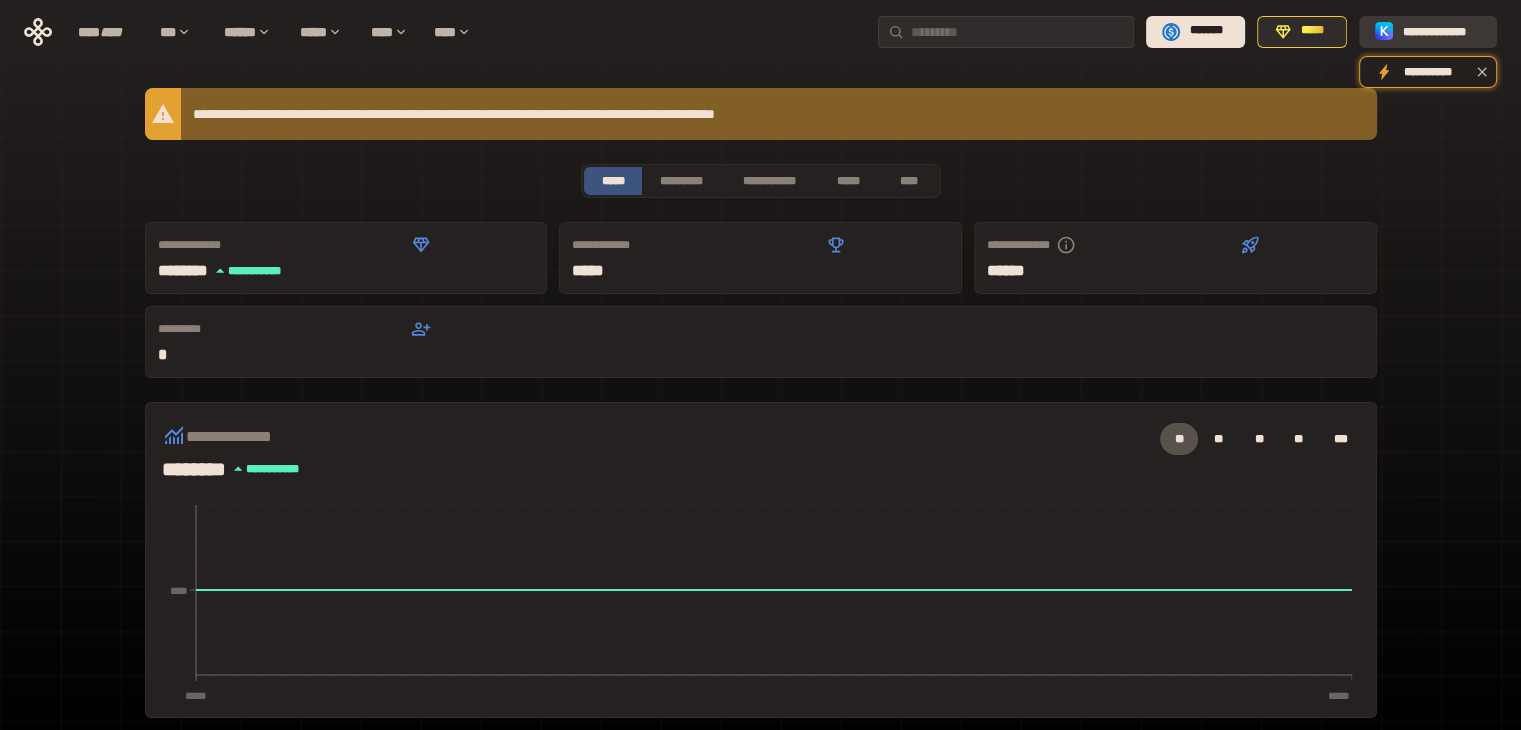 click on "**********" at bounding box center [1442, 31] 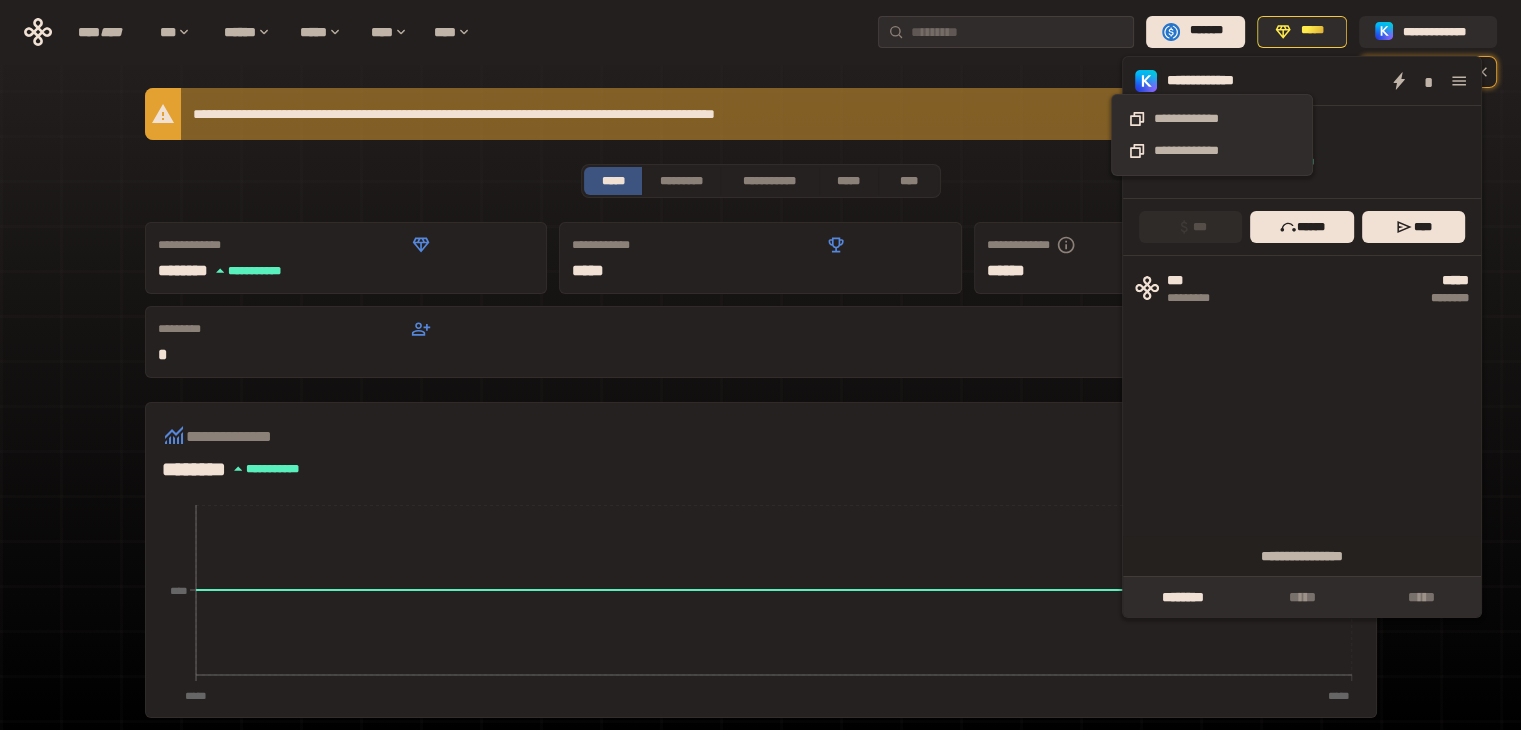 click on "**********" at bounding box center (1212, 81) 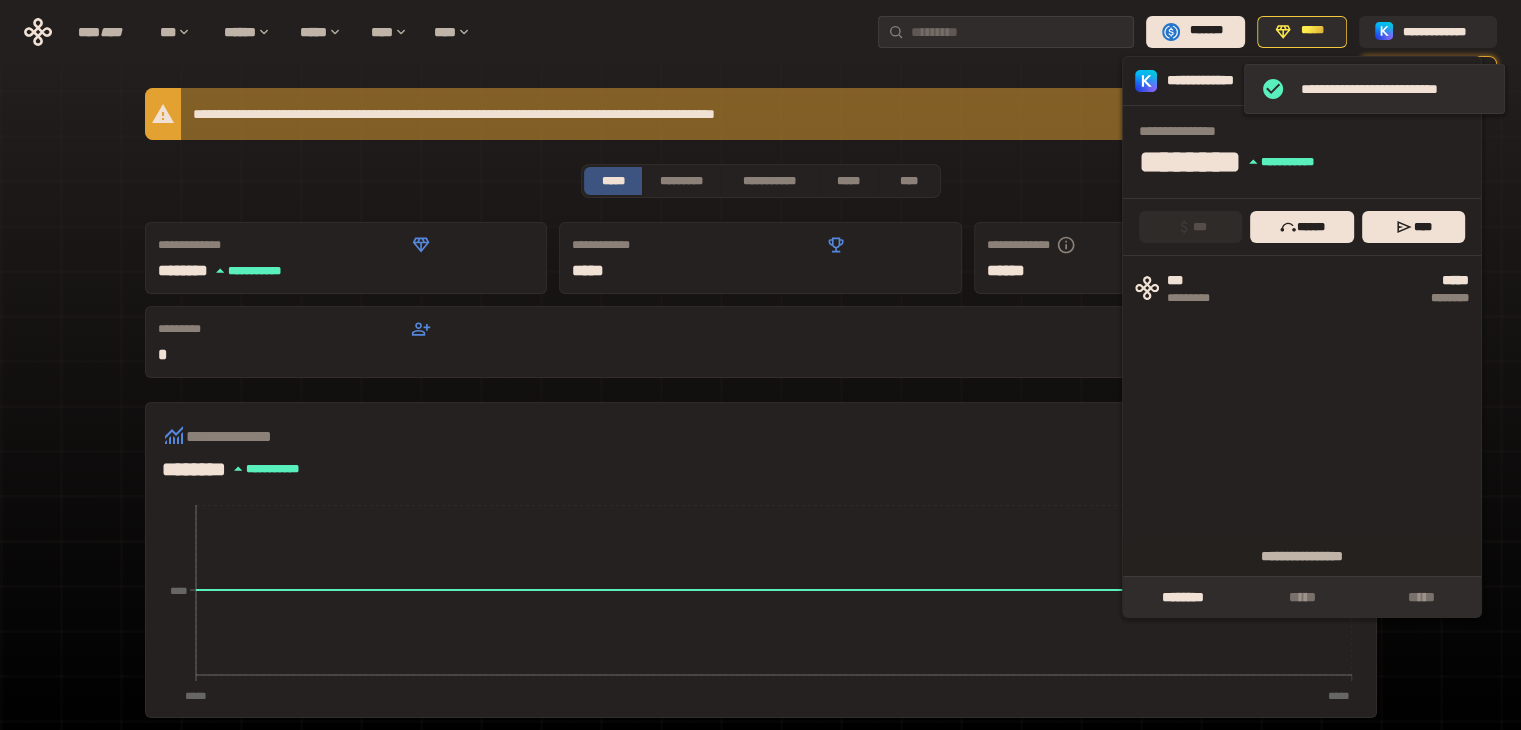 click on "**********" at bounding box center [1212, 81] 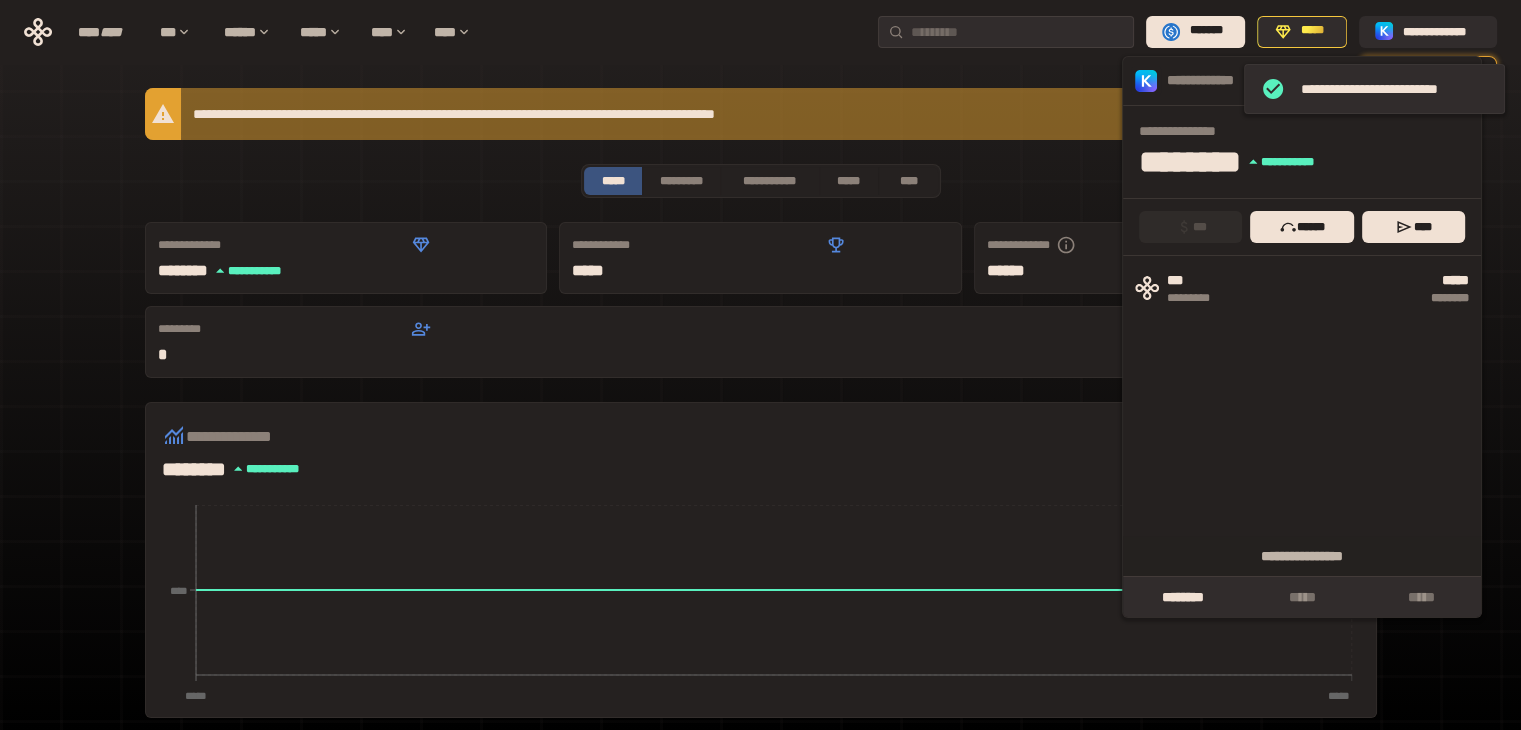click on "******** **** * *****" at bounding box center (1308, 161) 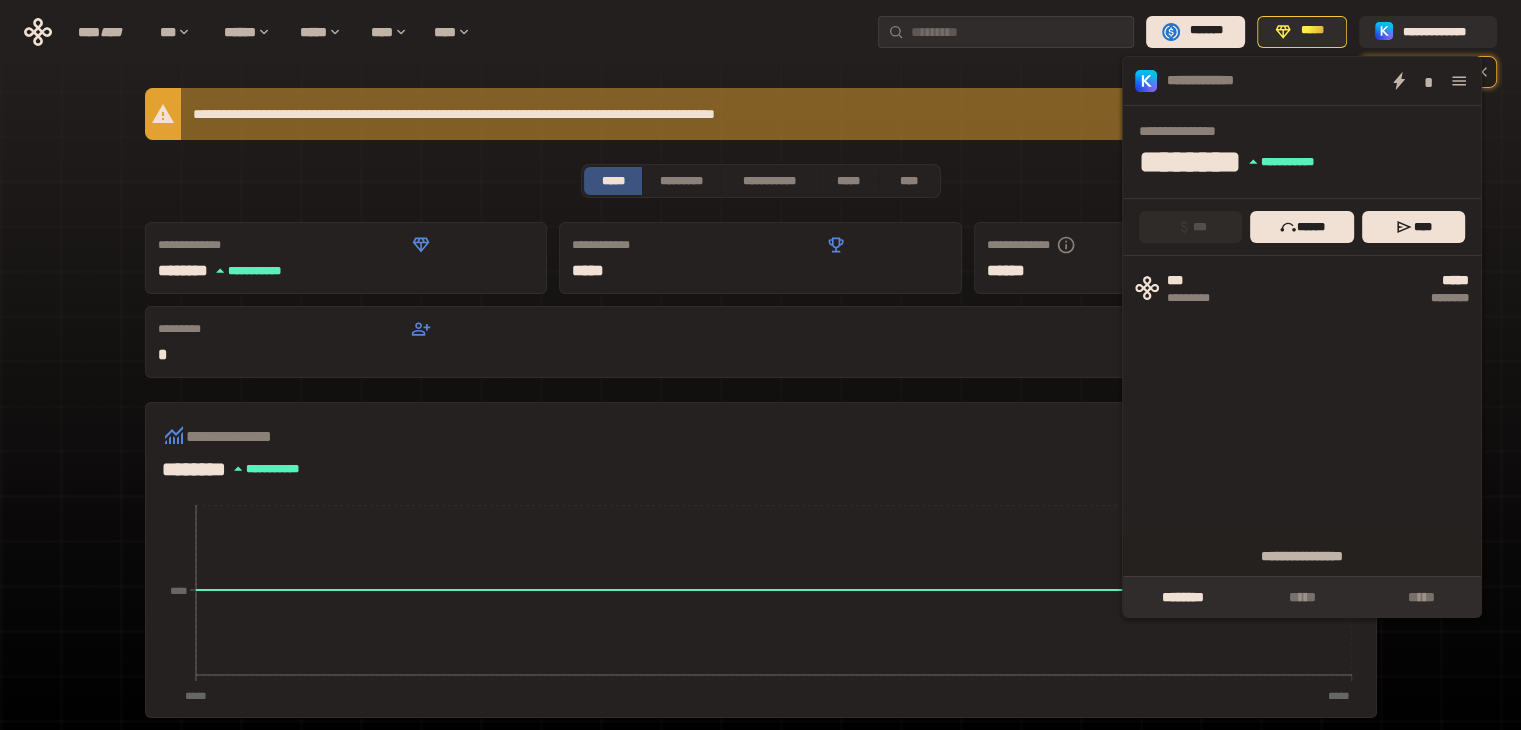 click 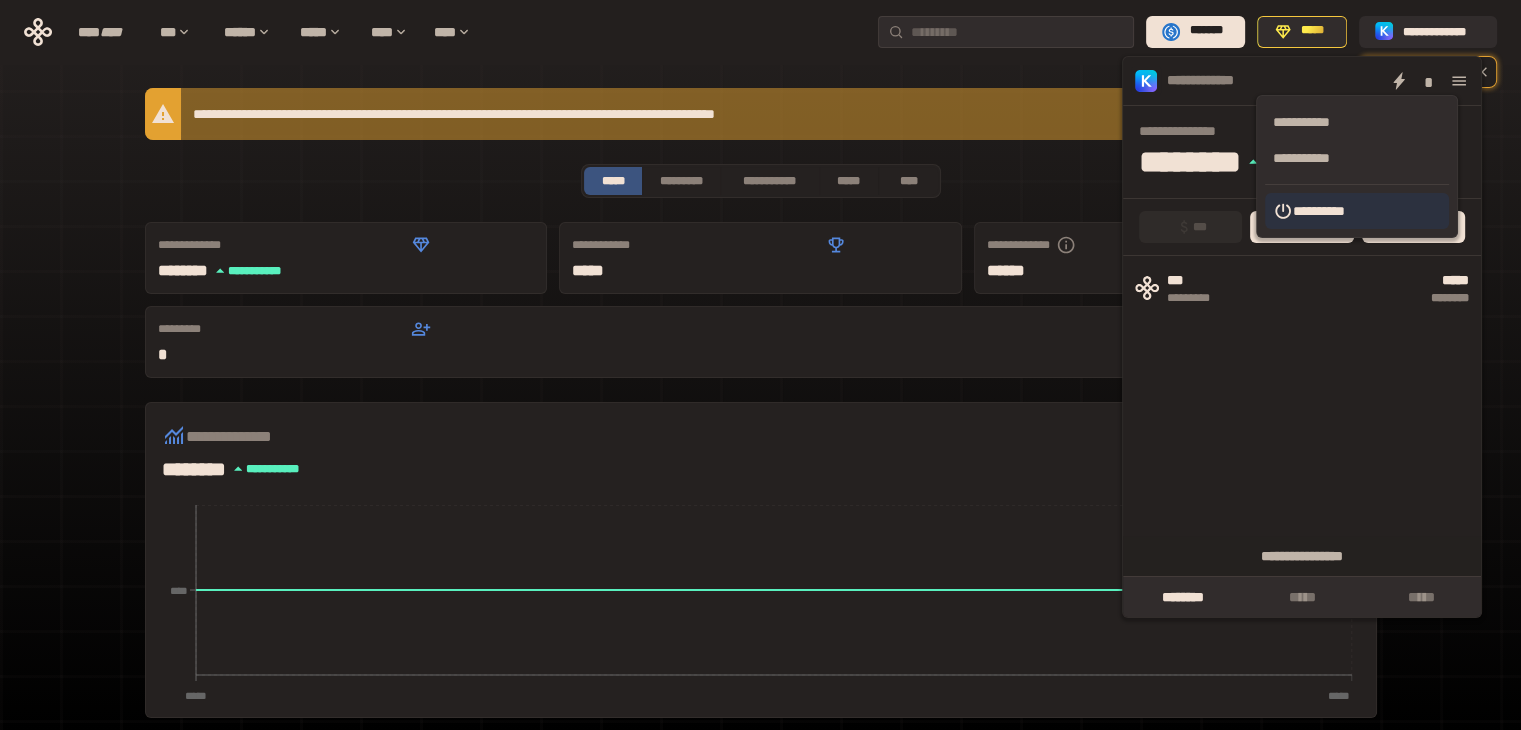 click on "**********" at bounding box center [1357, 211] 